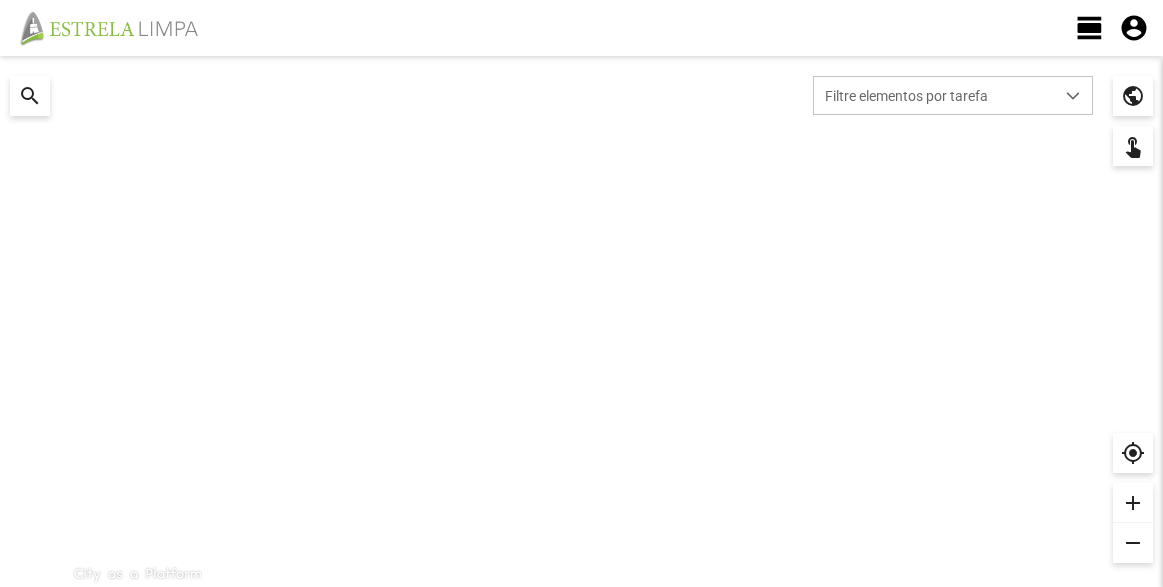 scroll, scrollTop: 0, scrollLeft: 0, axis: both 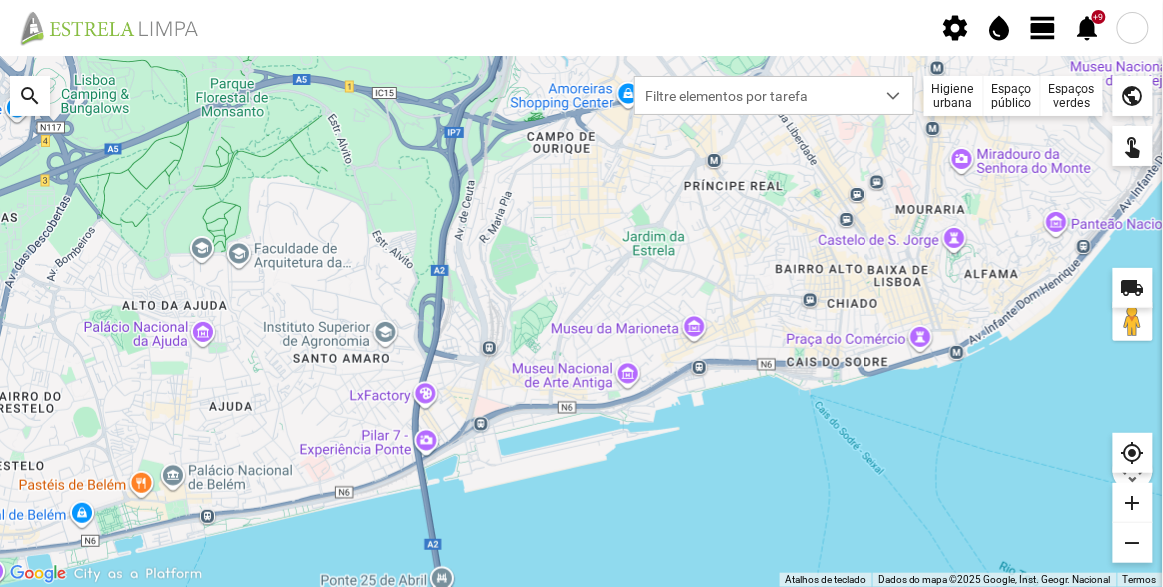 click on "Espaços verdes" at bounding box center (1072, 96) 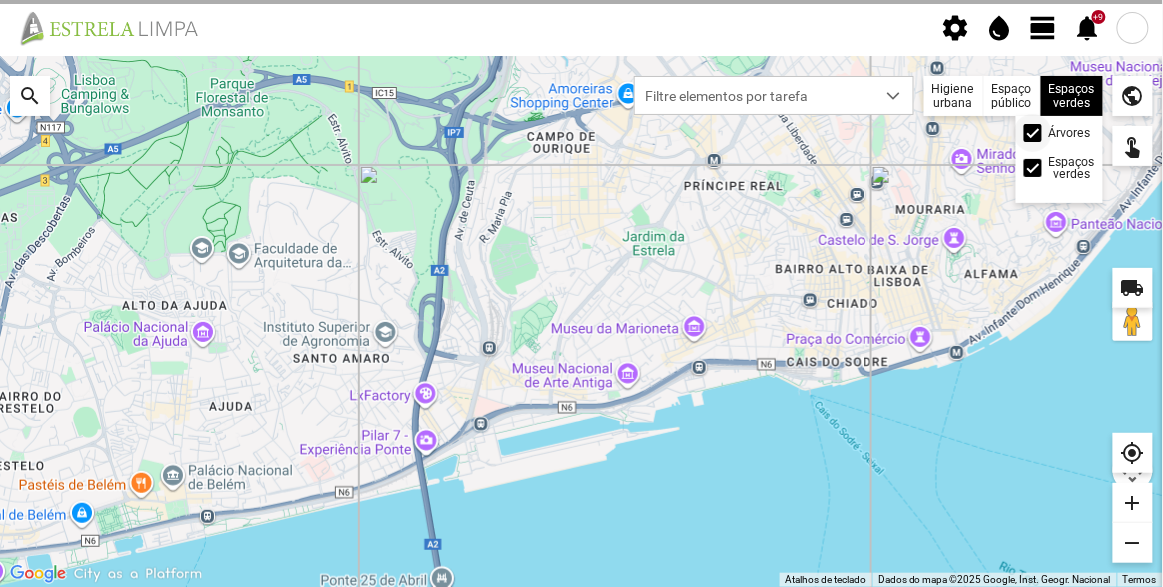click at bounding box center (1033, 133) 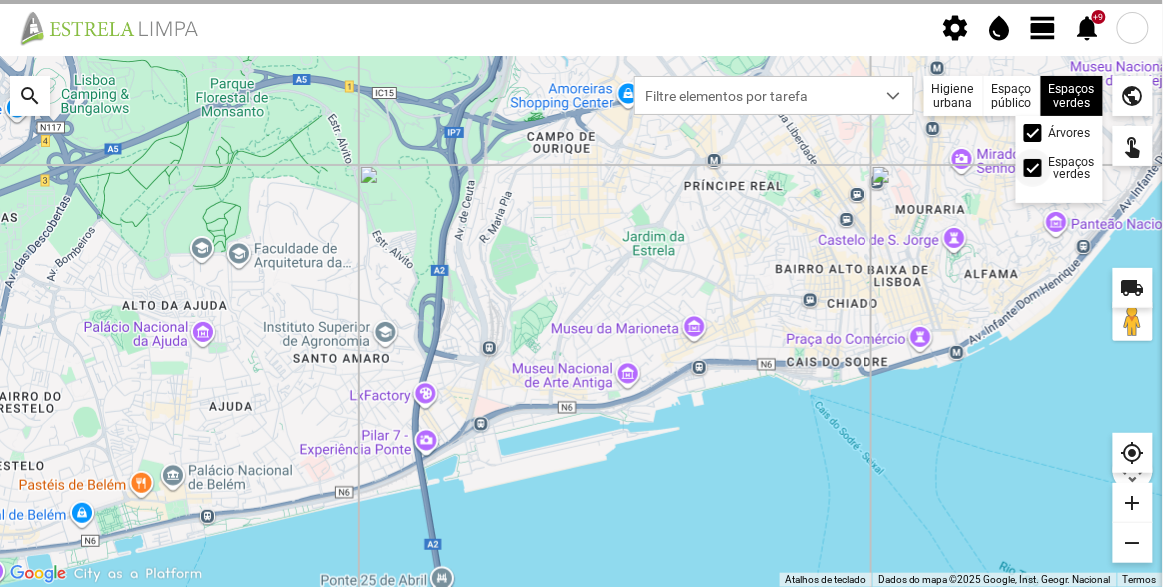 scroll, scrollTop: 9, scrollLeft: 10, axis: both 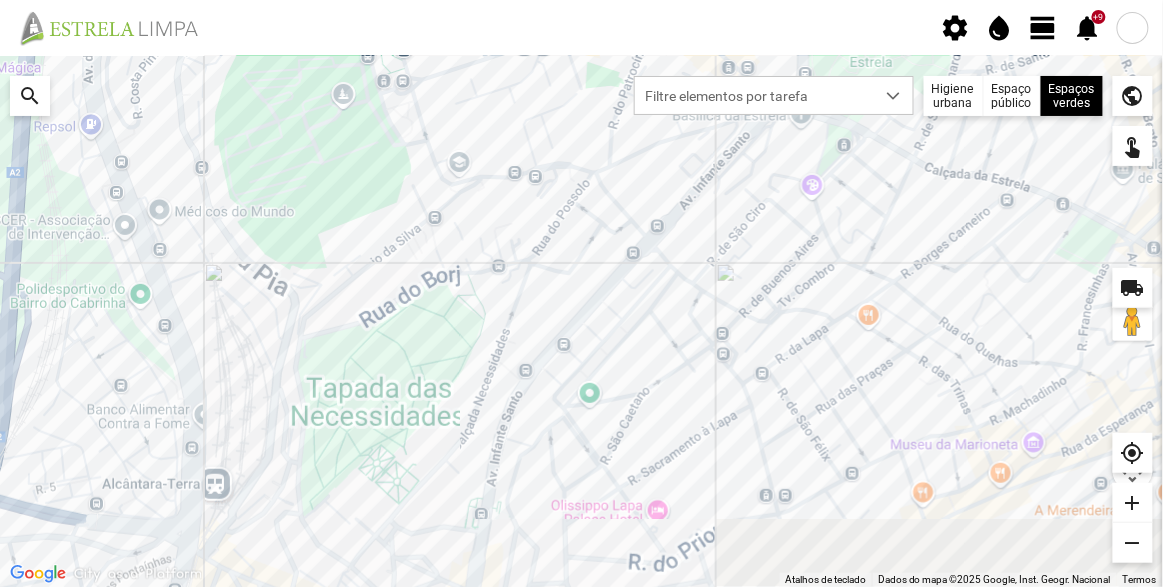 drag, startPoint x: 630, startPoint y: 363, endPoint x: 738, endPoint y: 286, distance: 132.63861 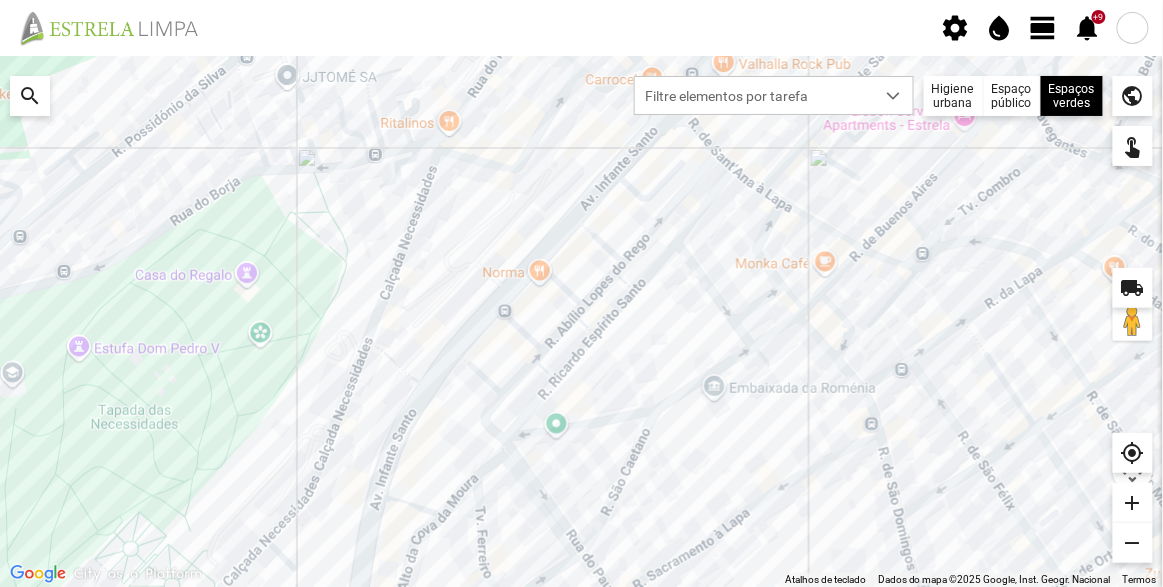 click on "view_day" at bounding box center [1044, 28] 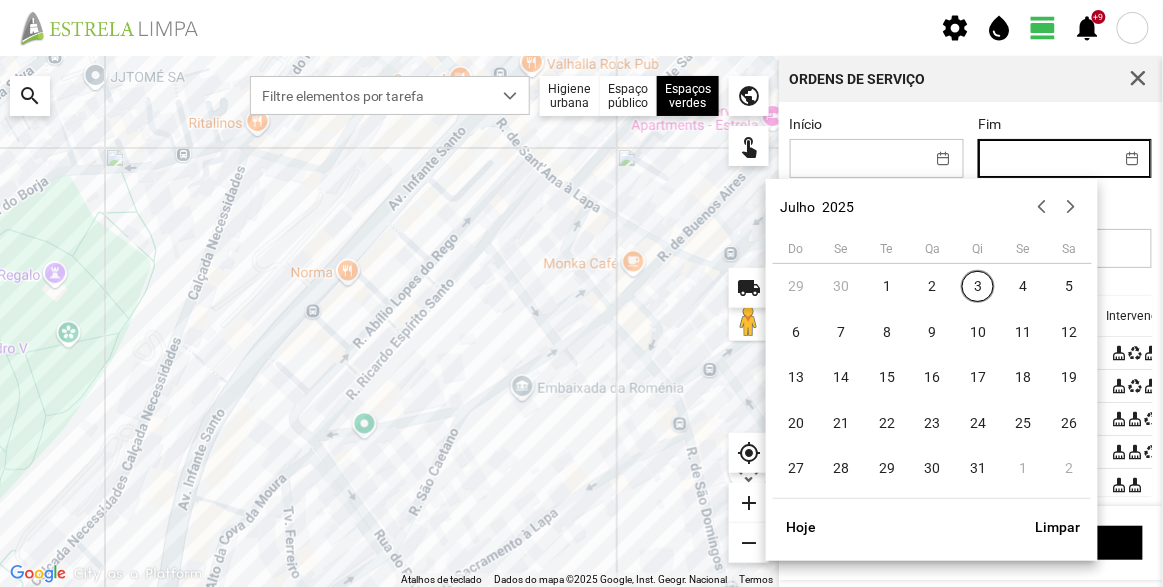 click on "Fim" at bounding box center [1046, 158] 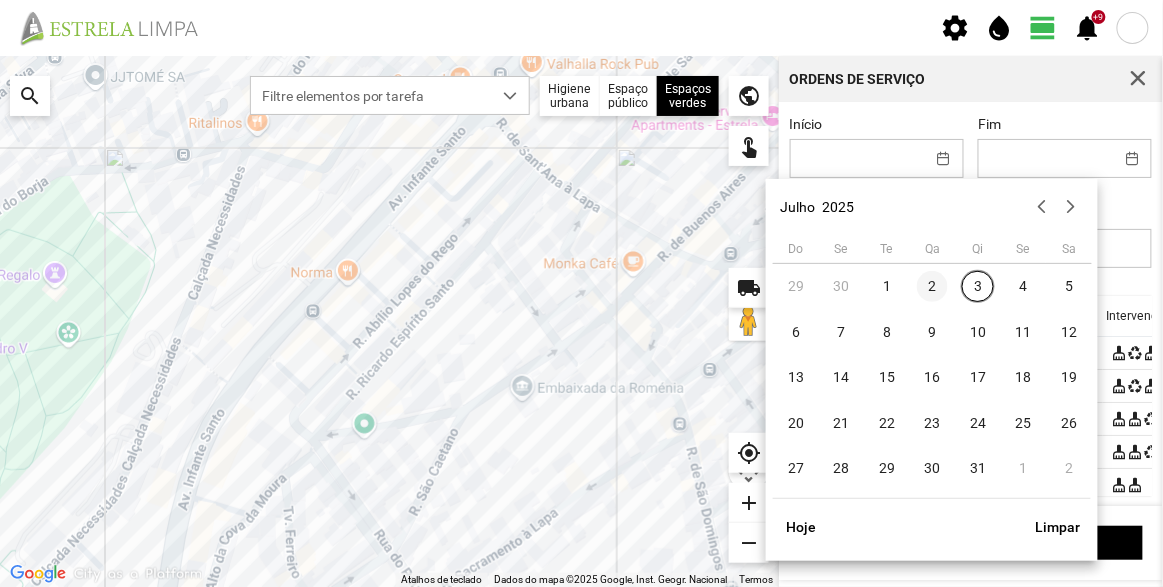 click on "2" at bounding box center [796, 287] 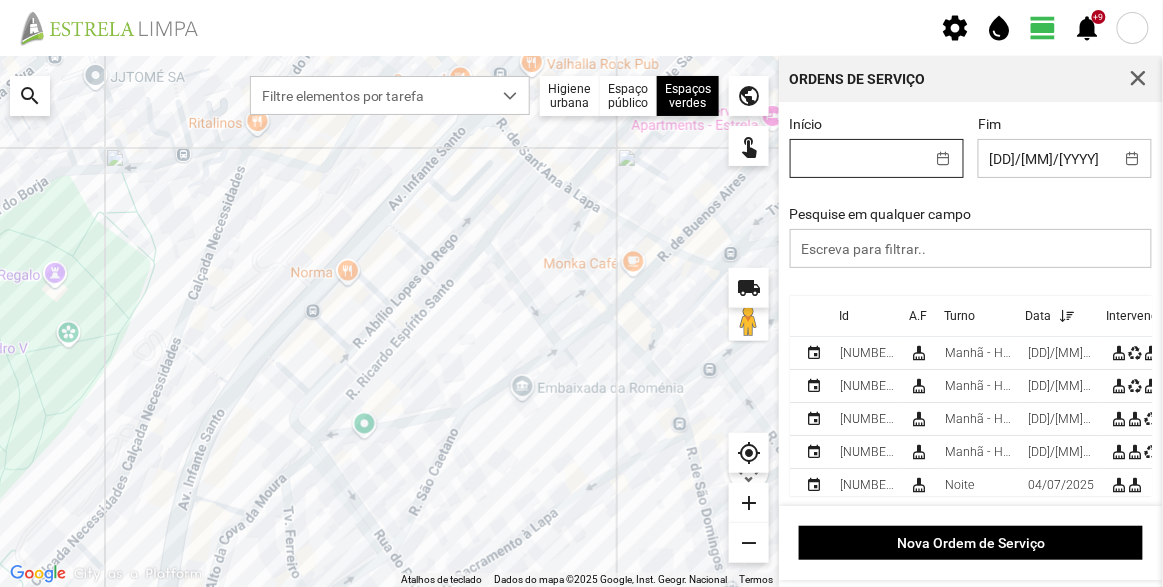 click on "Início" at bounding box center (858, 158) 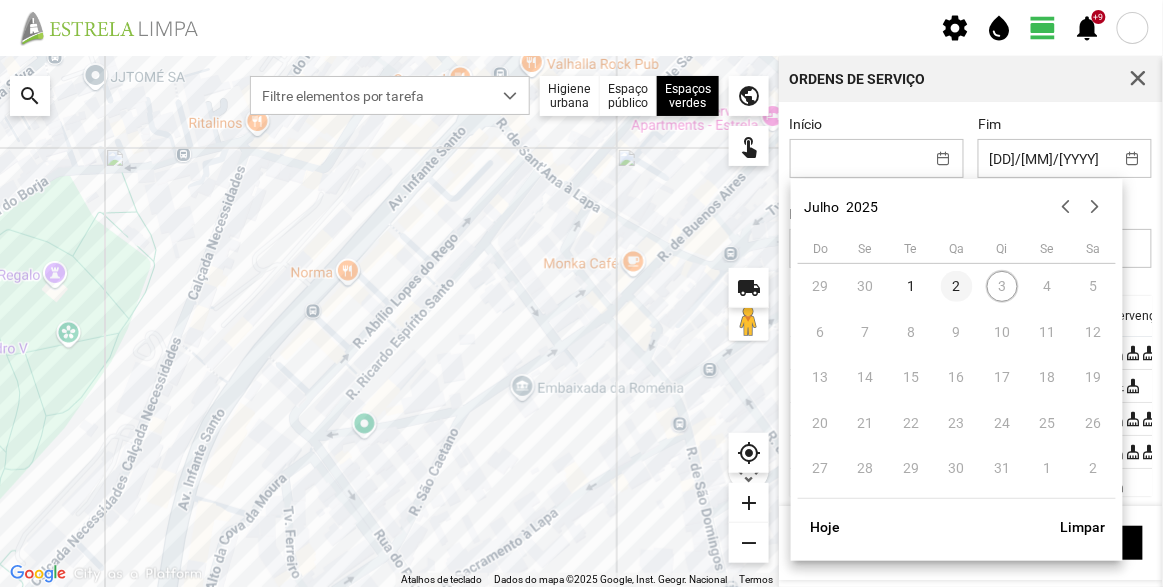 click on "2" at bounding box center [821, 287] 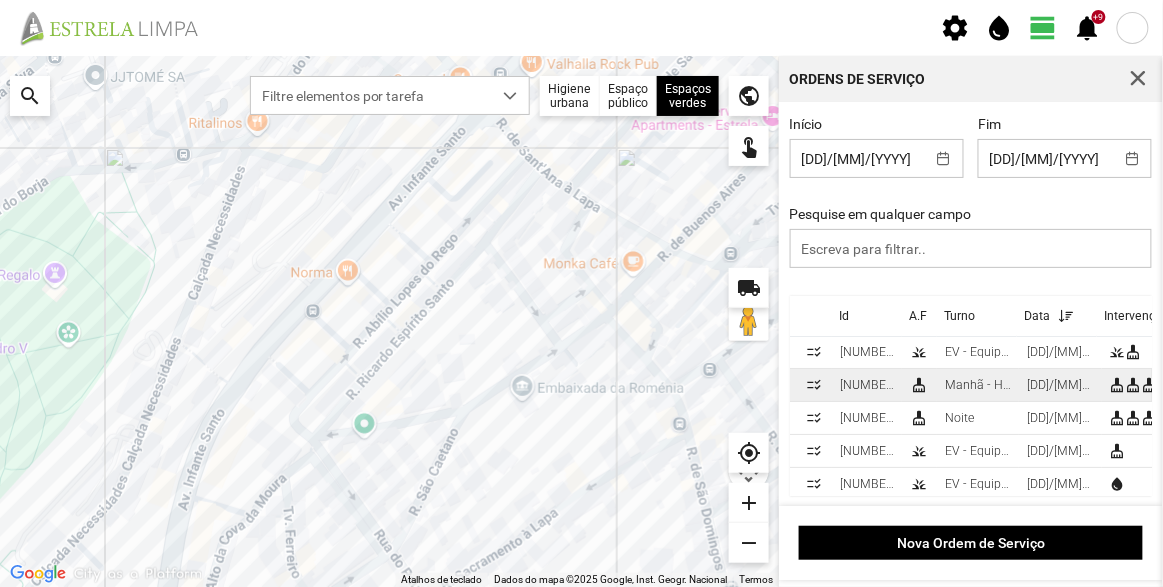 scroll, scrollTop: 52, scrollLeft: 0, axis: vertical 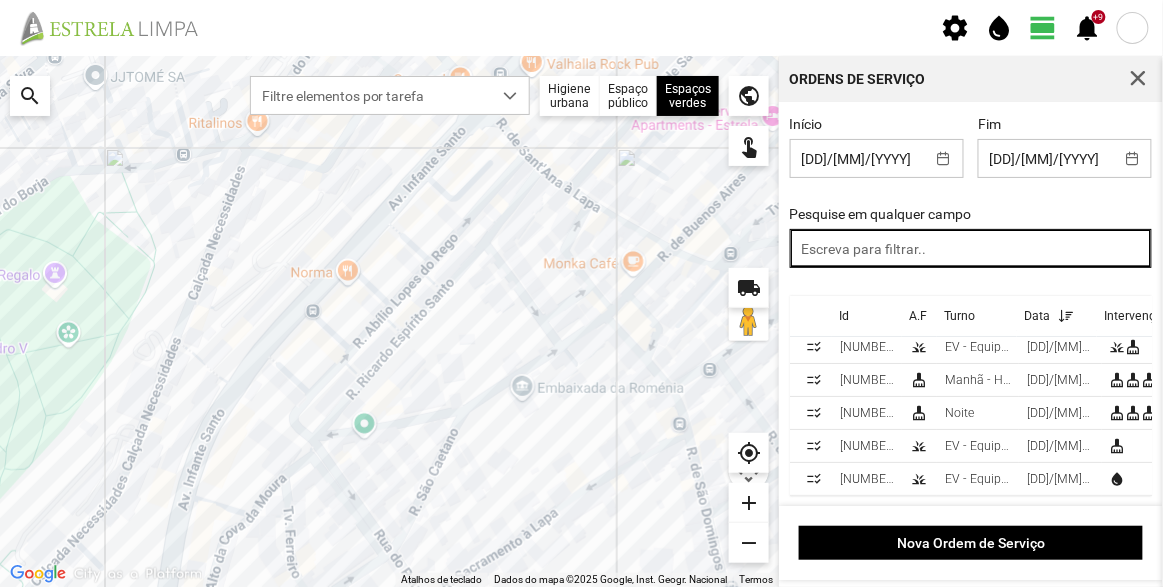 click at bounding box center (971, 248) 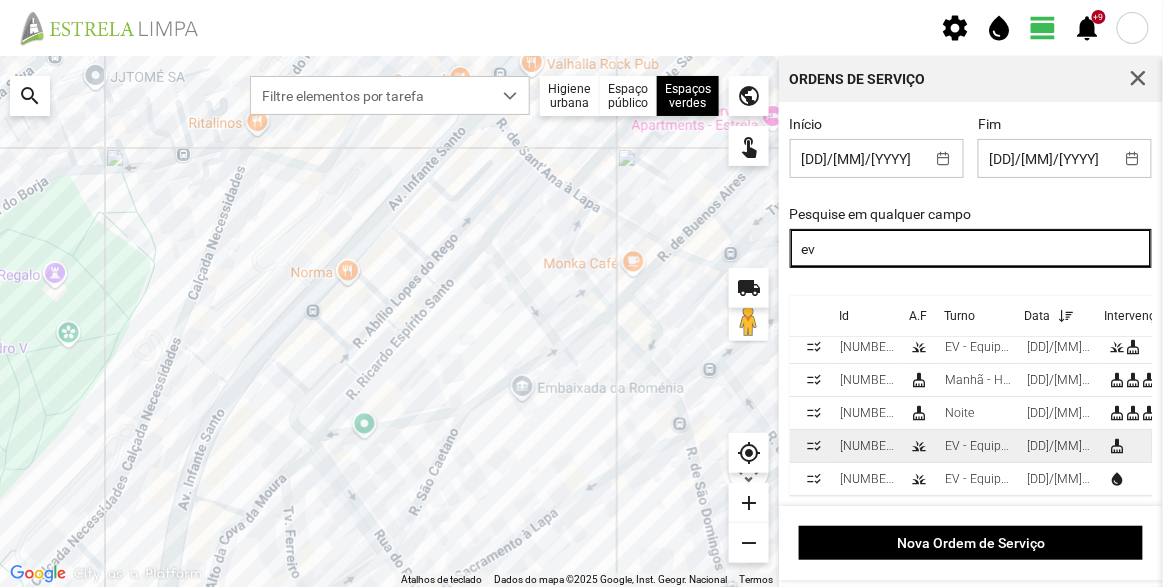 scroll, scrollTop: 0, scrollLeft: 0, axis: both 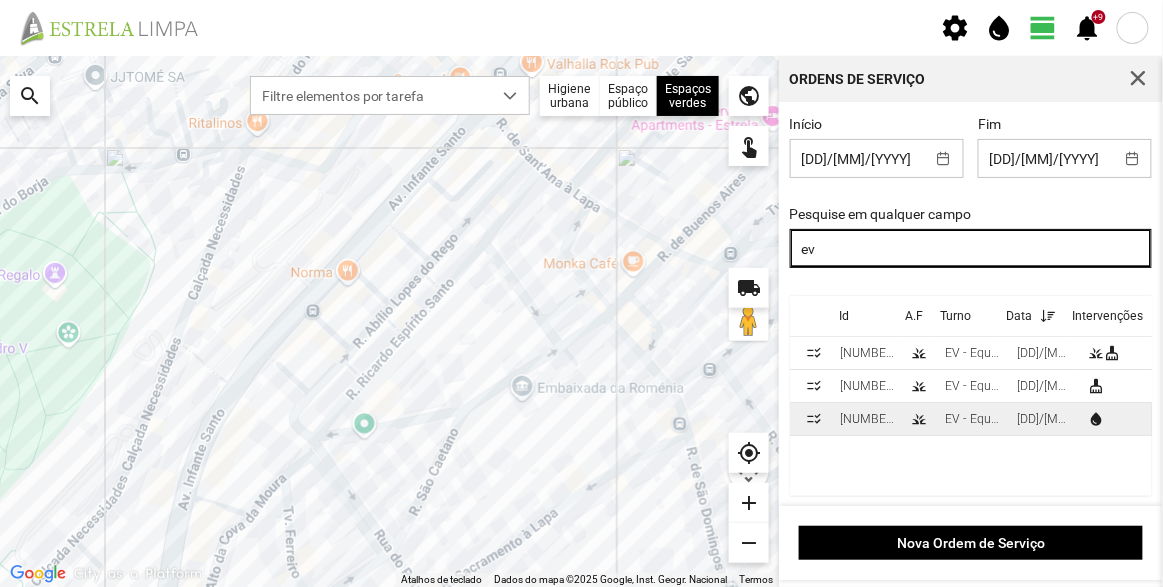 type on "ev" 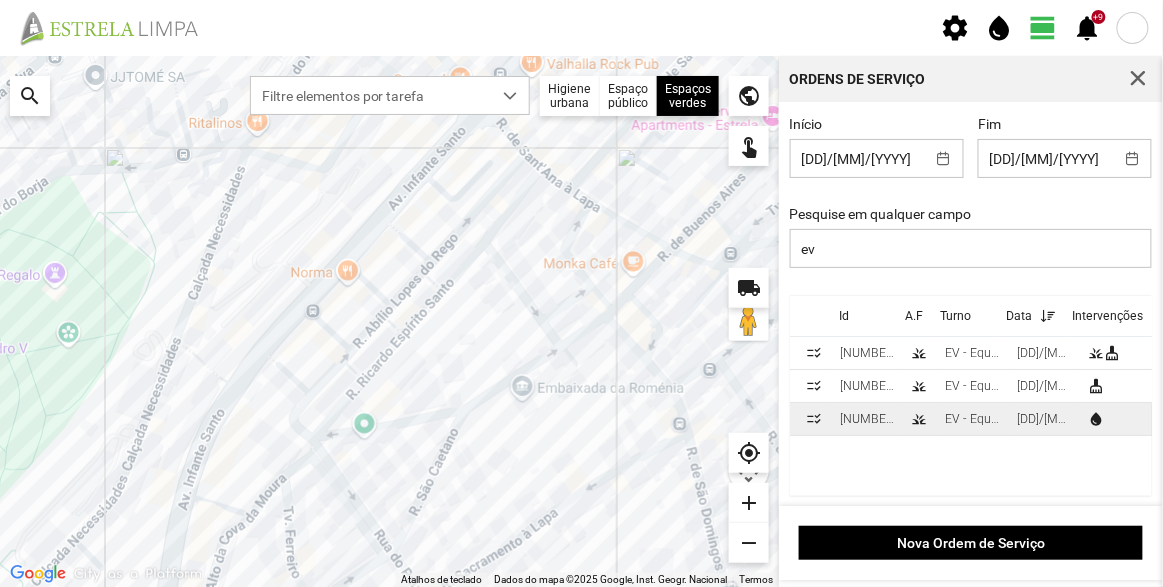 click on "EV - Equipa A" at bounding box center (973, 353) 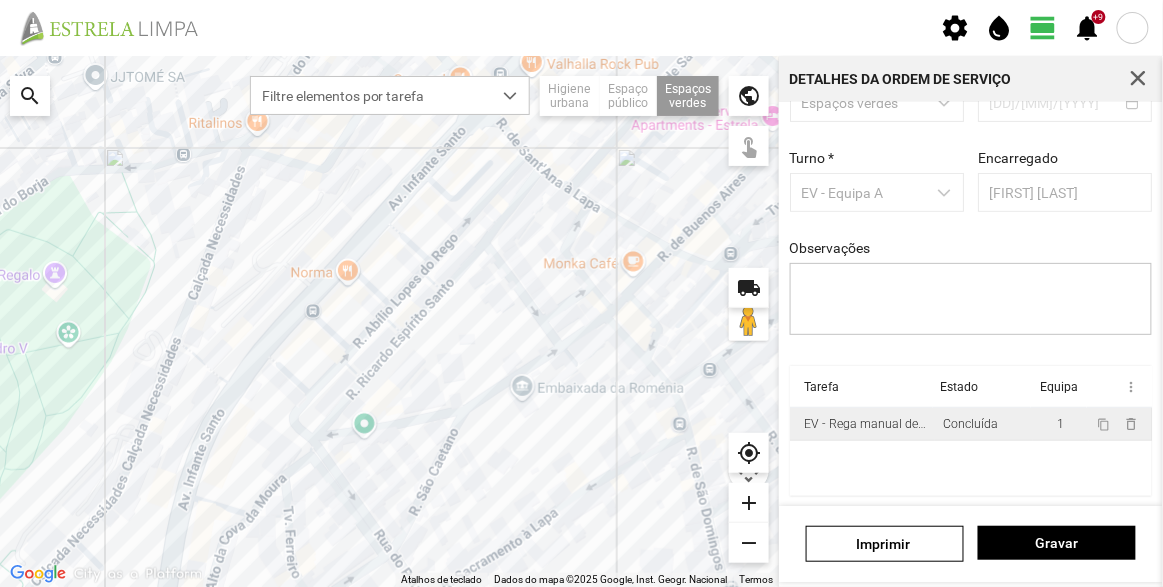 click on "EV - Rega manual de canteiros" at bounding box center [865, 424] 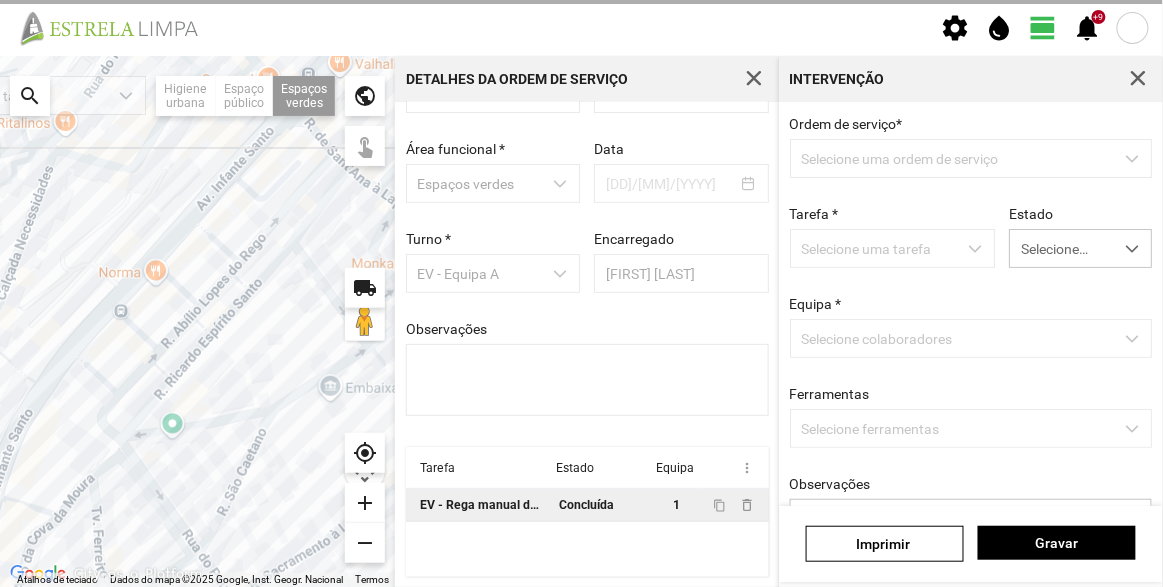 scroll, scrollTop: 69, scrollLeft: 0, axis: vertical 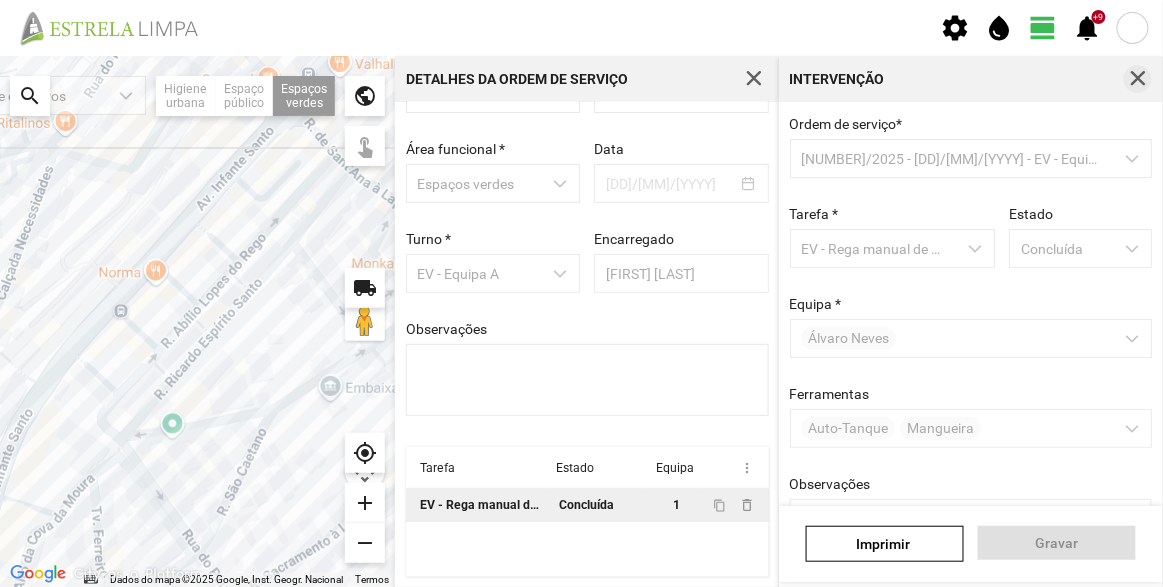 click at bounding box center (1138, 79) 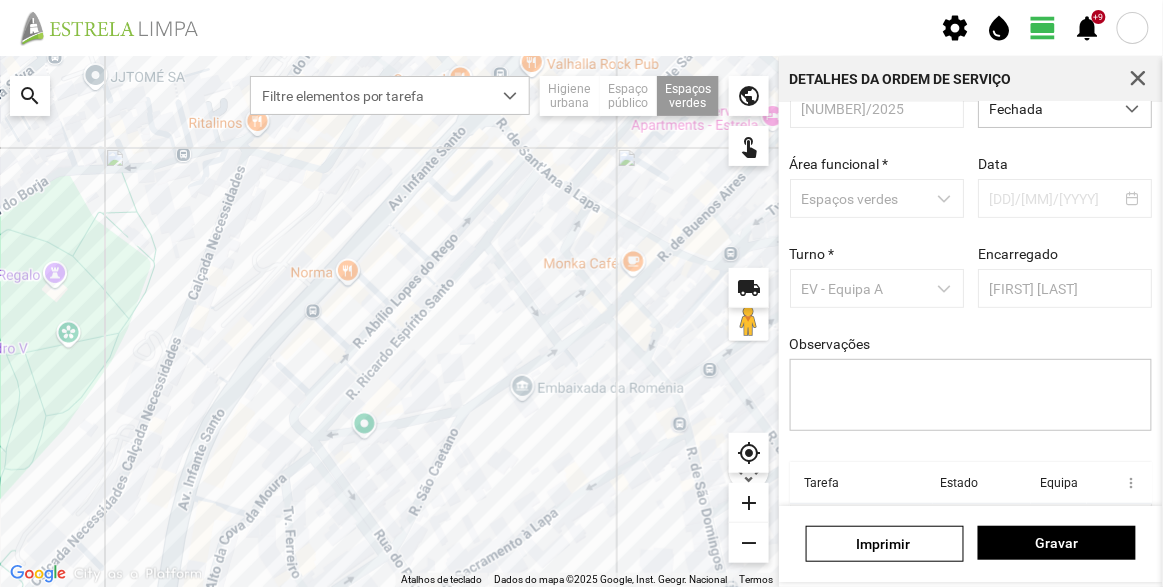 scroll, scrollTop: 0, scrollLeft: 0, axis: both 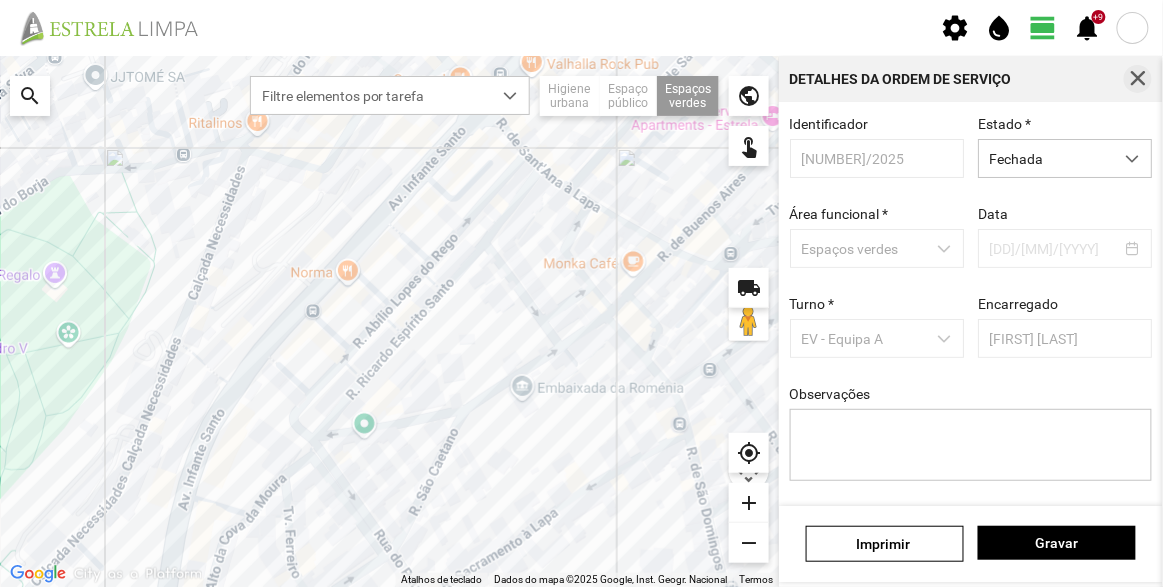 click at bounding box center [1138, 79] 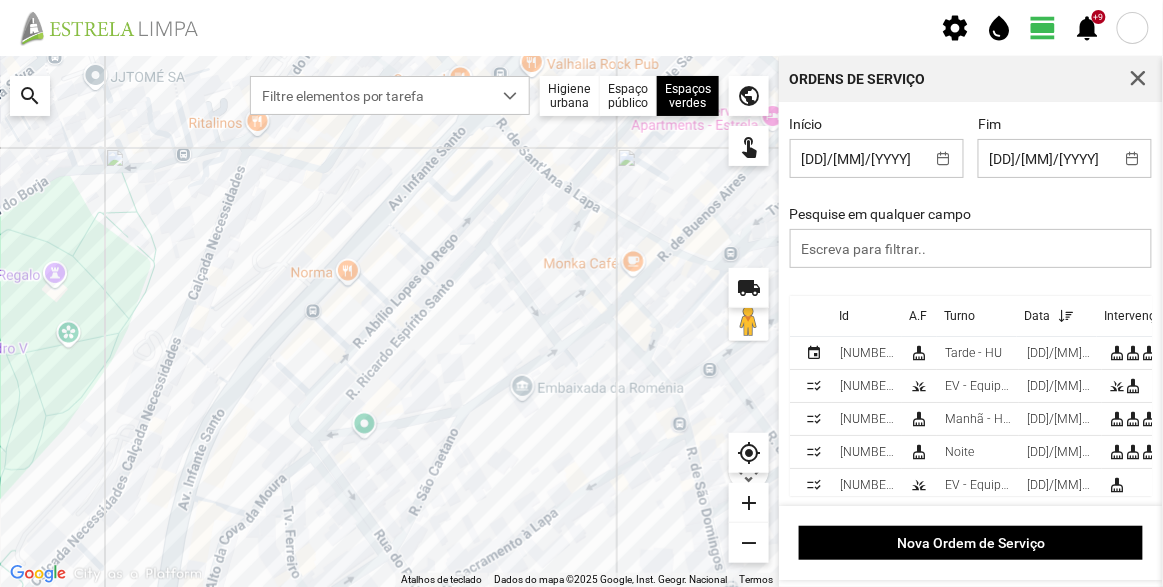 scroll, scrollTop: 52, scrollLeft: 0, axis: vertical 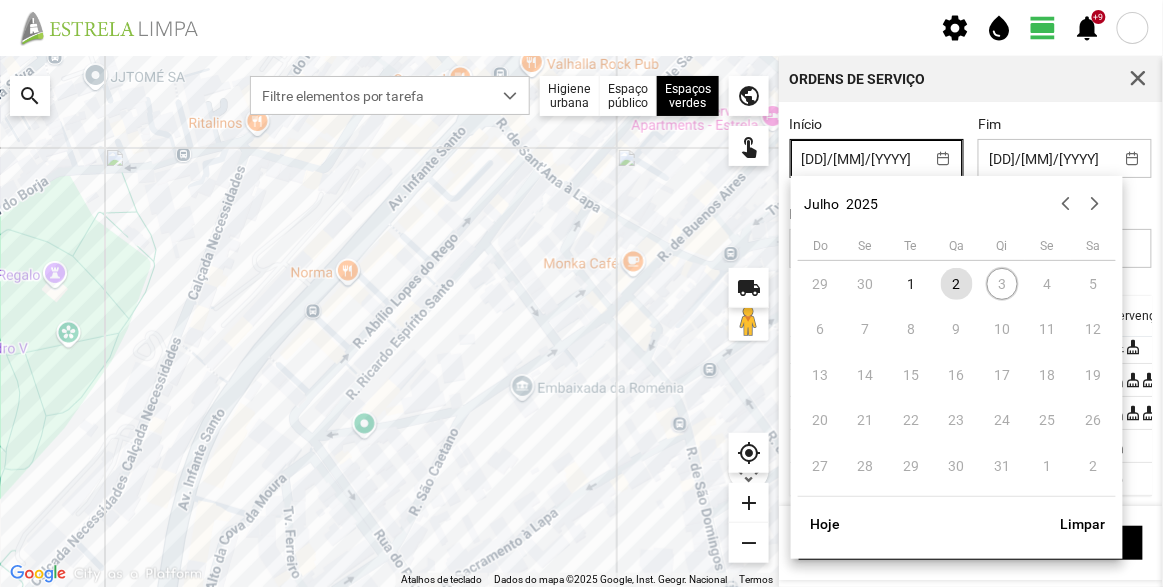 click on "[DD]/[MM]/[YYYY]" at bounding box center (858, 158) 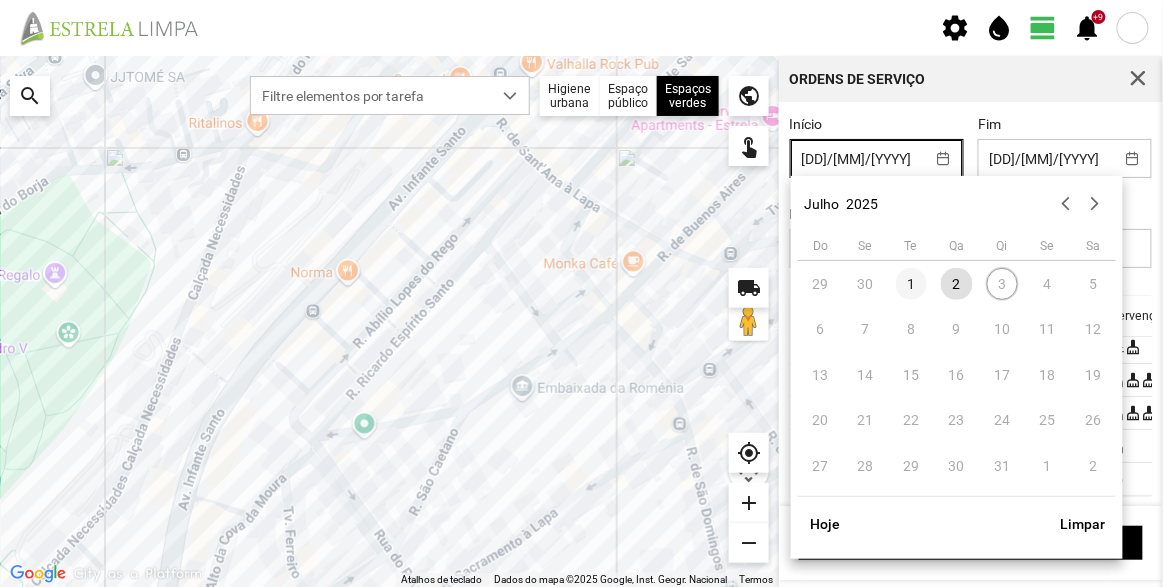 click on "1" at bounding box center (821, 284) 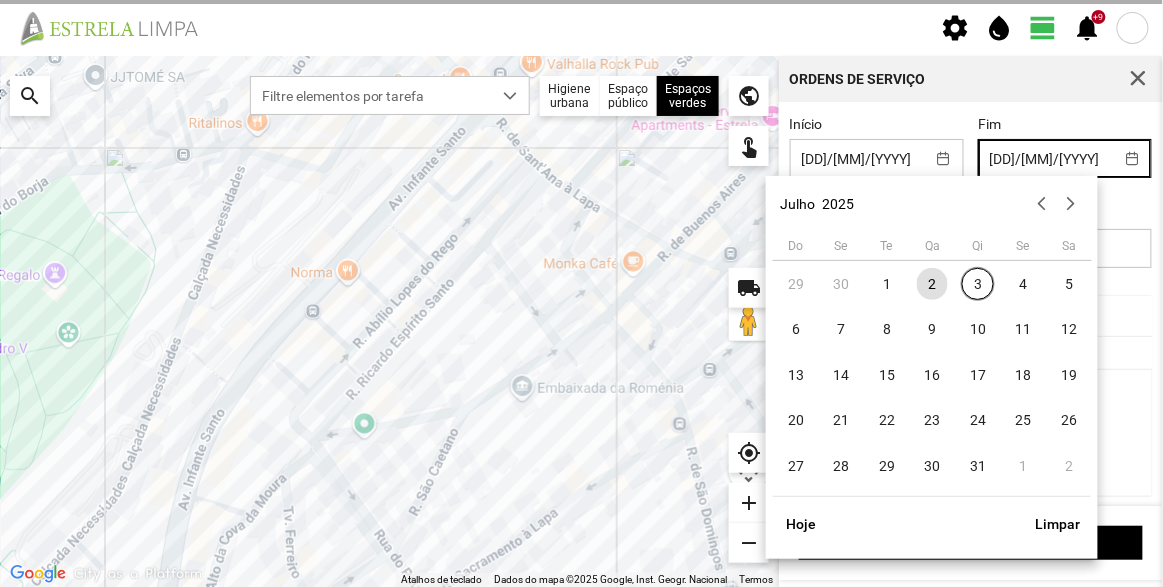 click on "[DD]/[MM]/[YYYY]" at bounding box center [1046, 158] 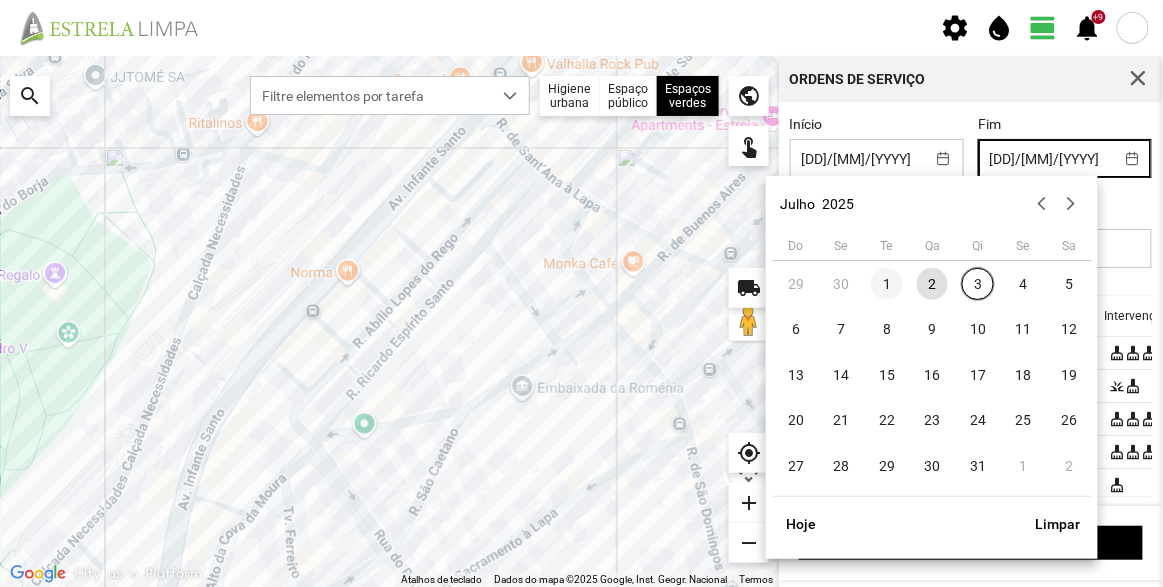 click on "1" at bounding box center (796, 284) 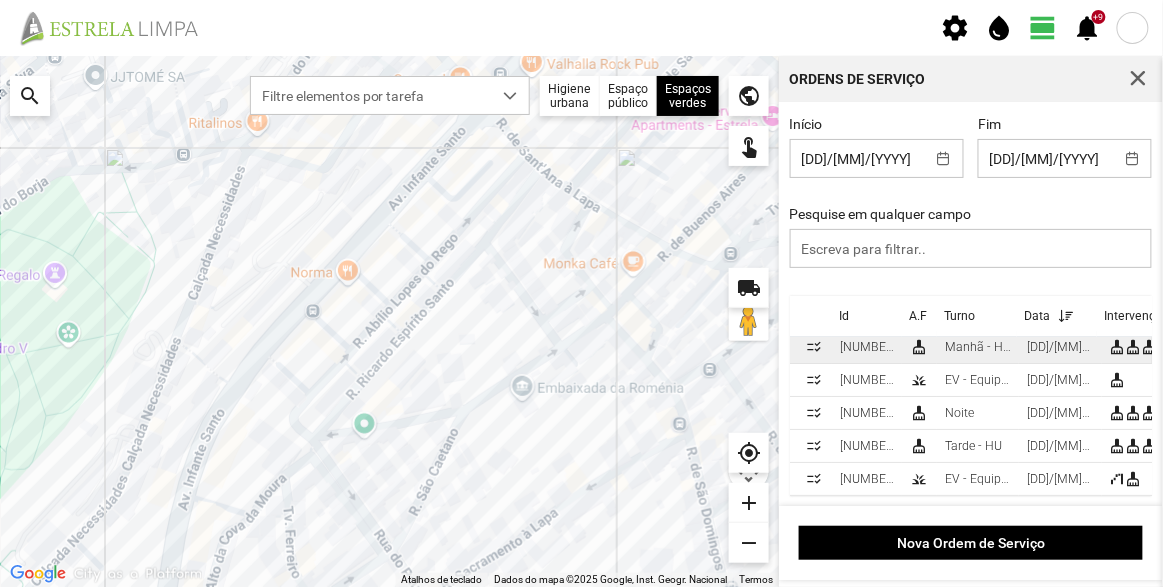 scroll, scrollTop: 19, scrollLeft: 0, axis: vertical 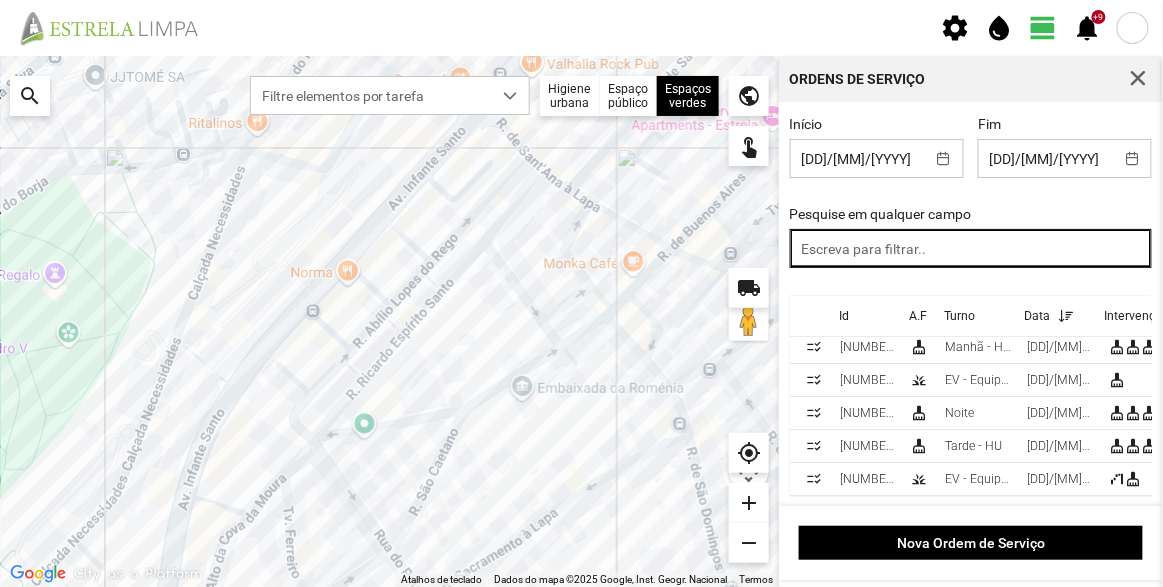 click at bounding box center (971, 248) 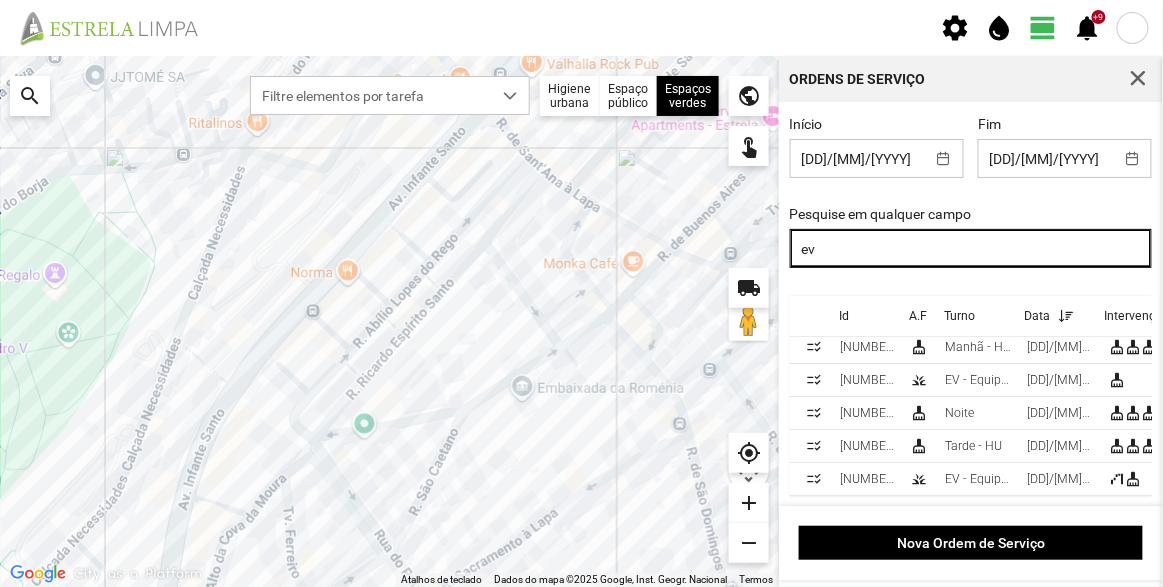 scroll, scrollTop: 0, scrollLeft: 0, axis: both 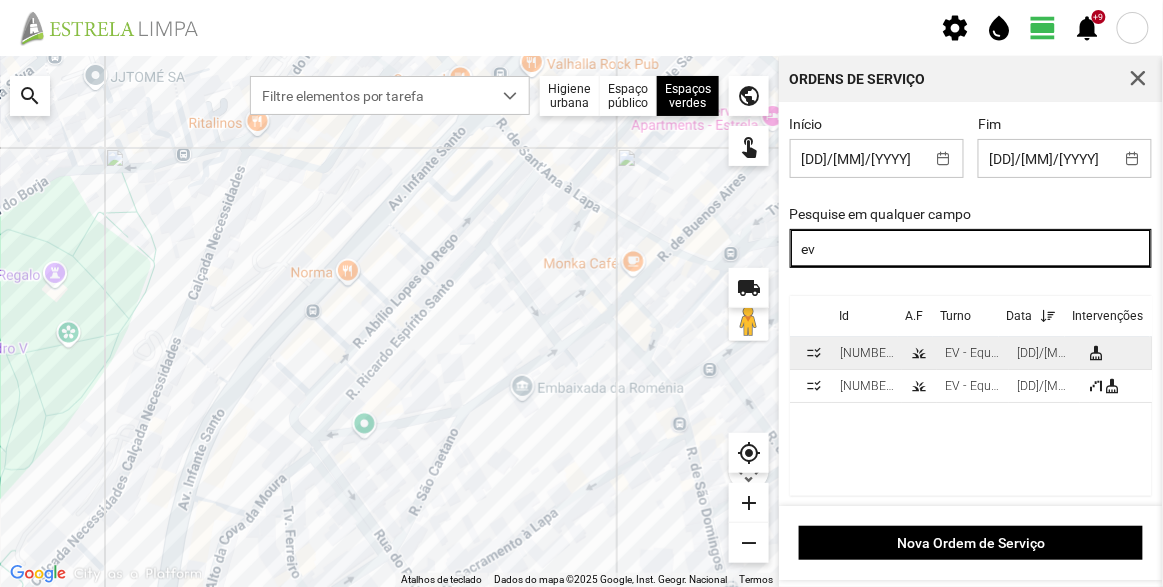 type on "ev" 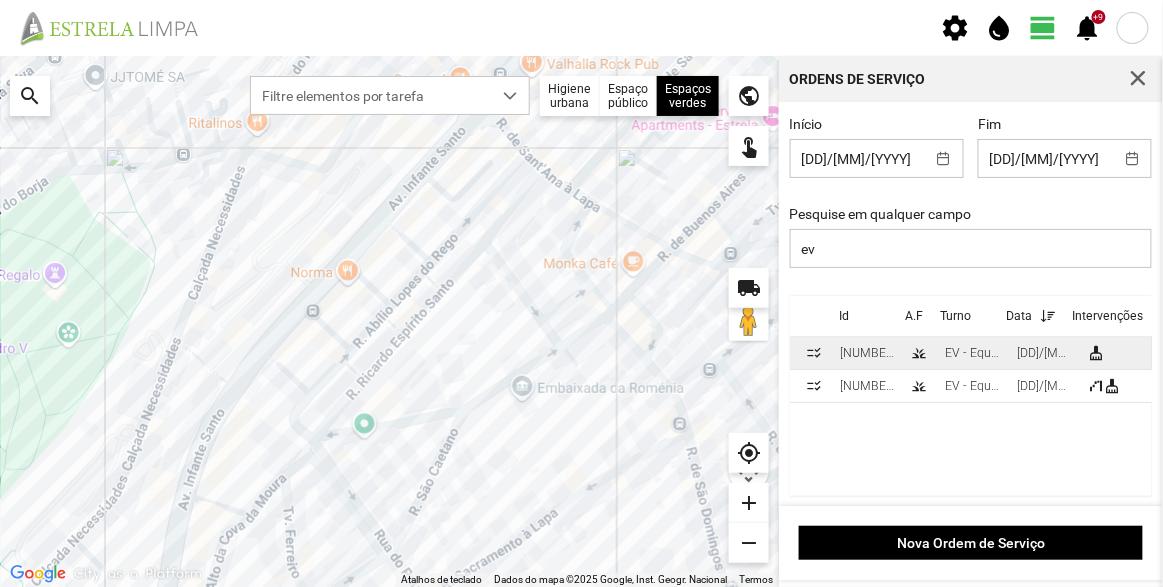 click on "grass" at bounding box center [814, 353] 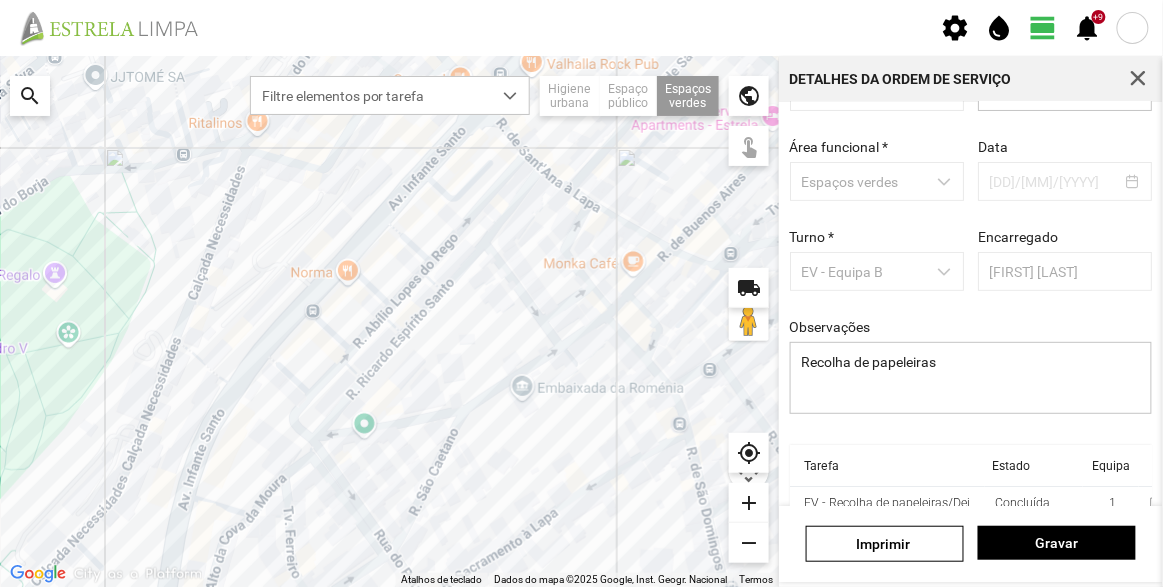 scroll, scrollTop: 150, scrollLeft: 0, axis: vertical 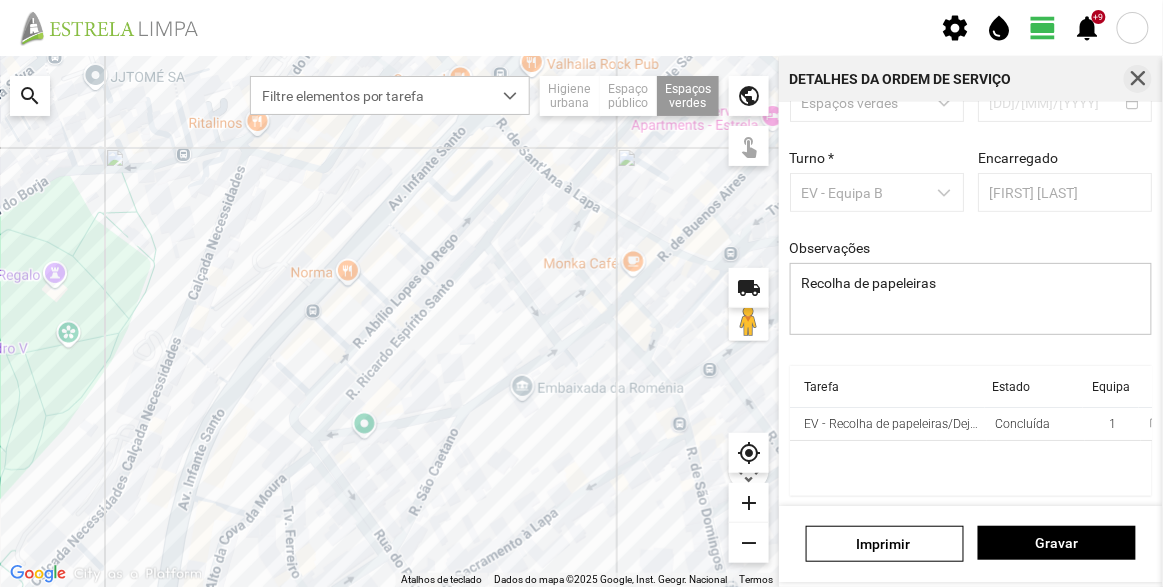 click at bounding box center [1138, 79] 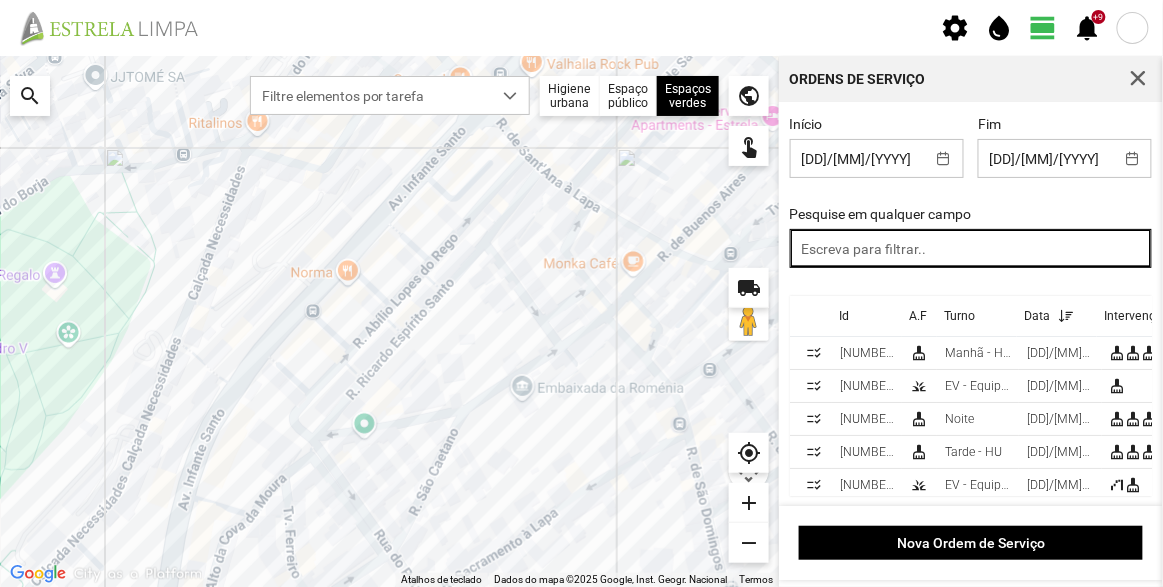 click at bounding box center [971, 248] 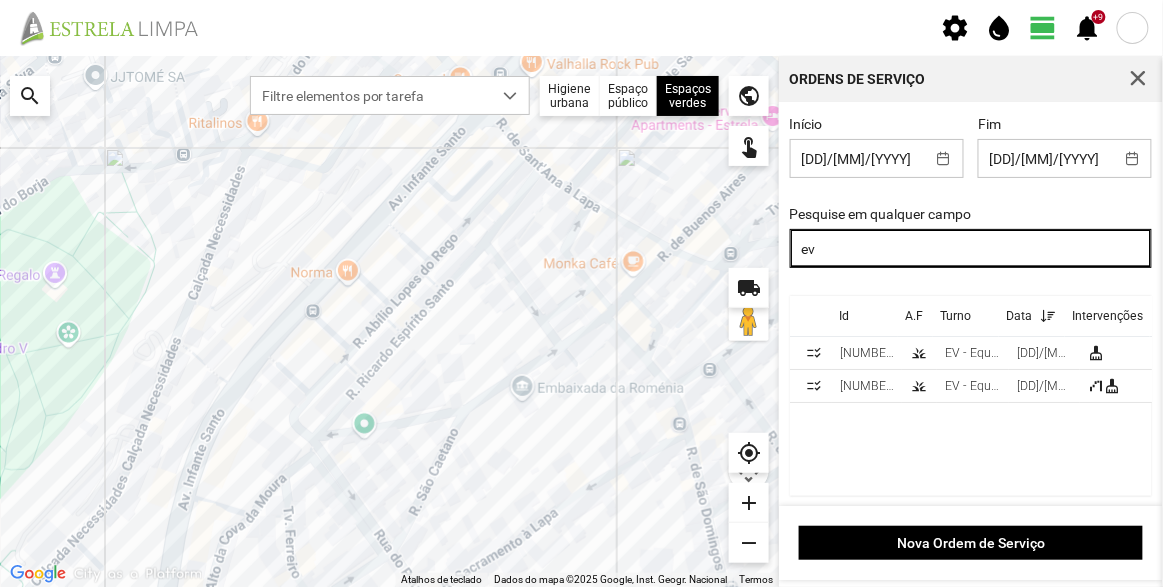 scroll, scrollTop: 2, scrollLeft: 0, axis: vertical 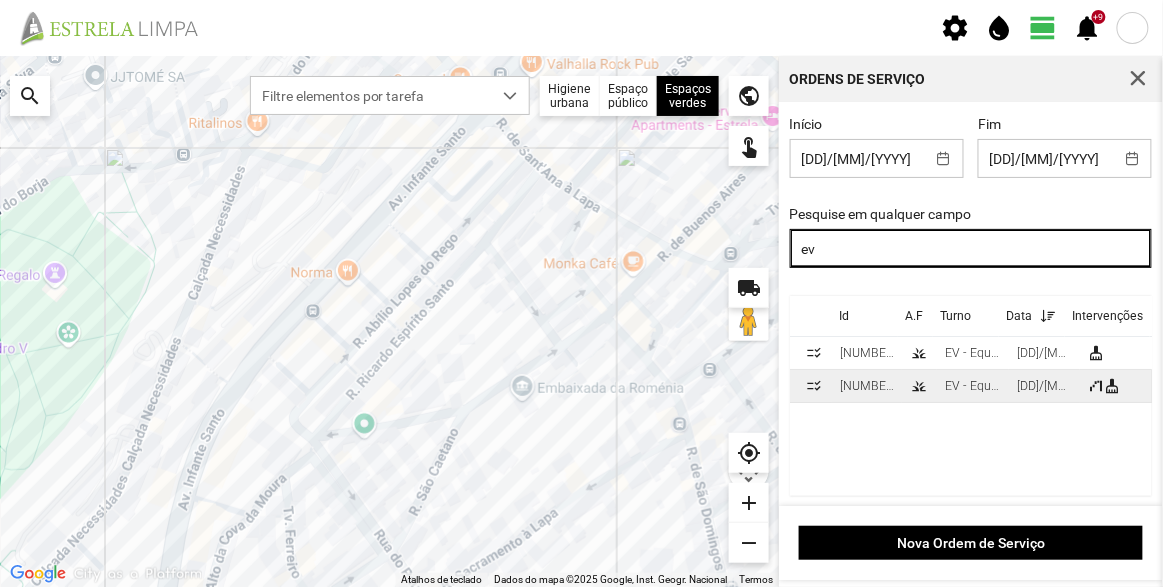 type on "ev" 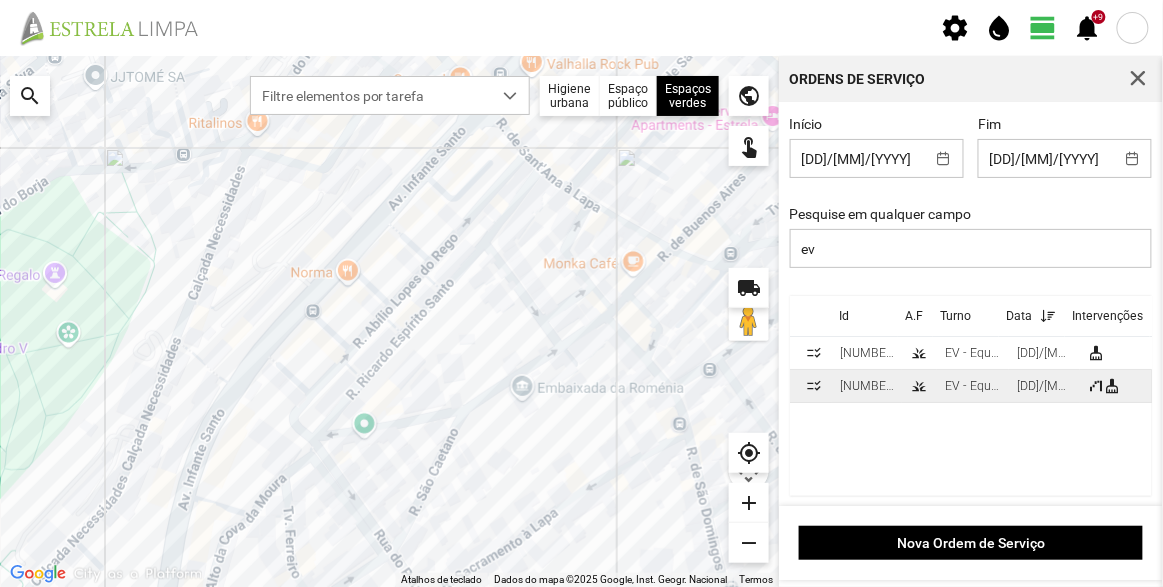 click on "grass" at bounding box center (814, 353) 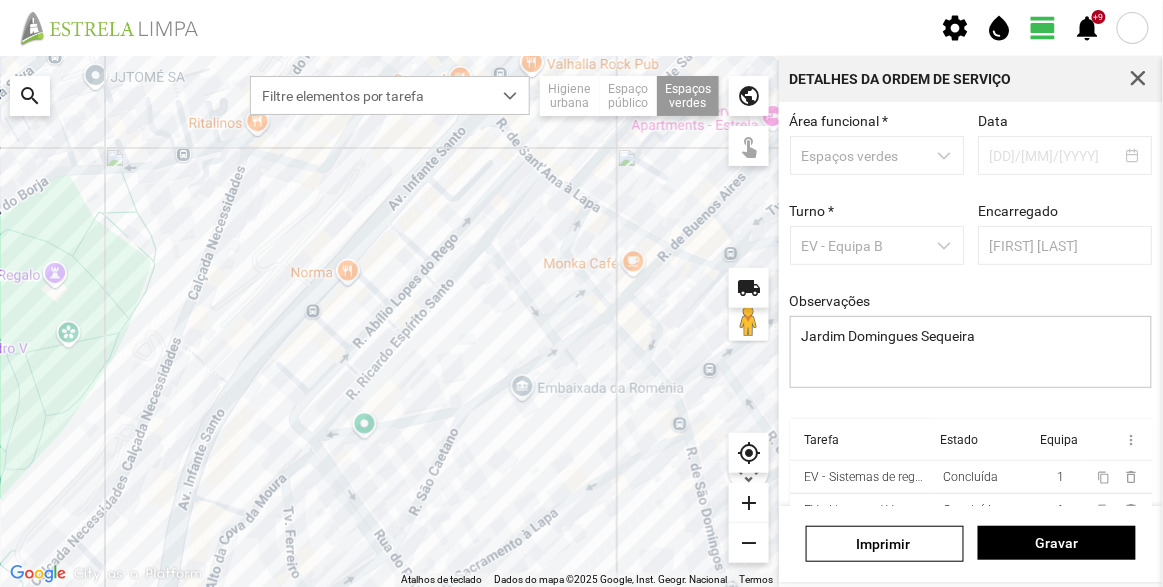 scroll, scrollTop: 0, scrollLeft: 0, axis: both 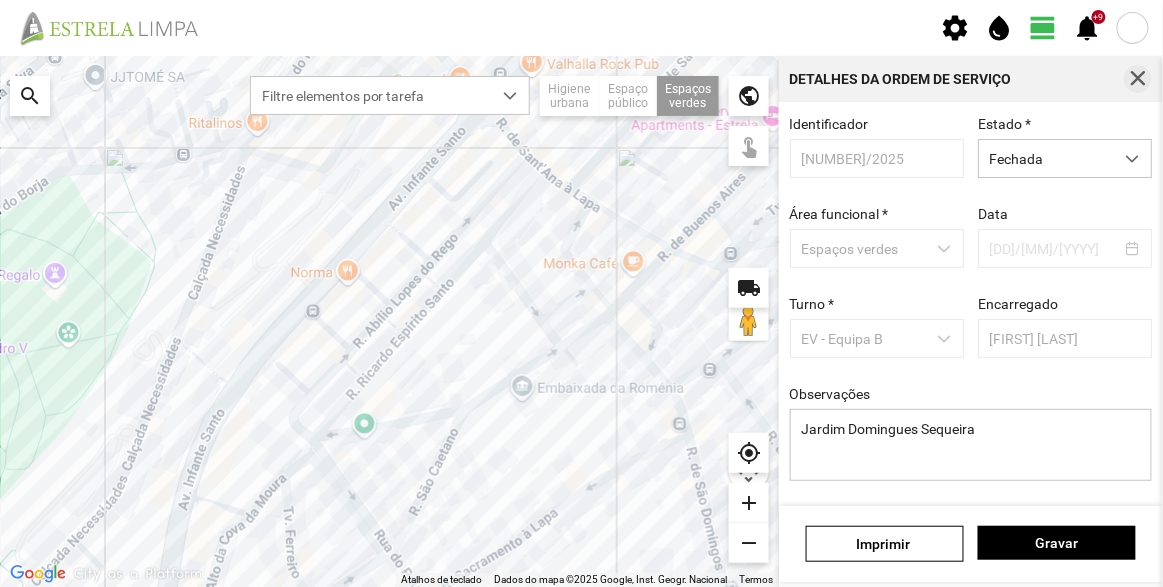 click at bounding box center [1138, 79] 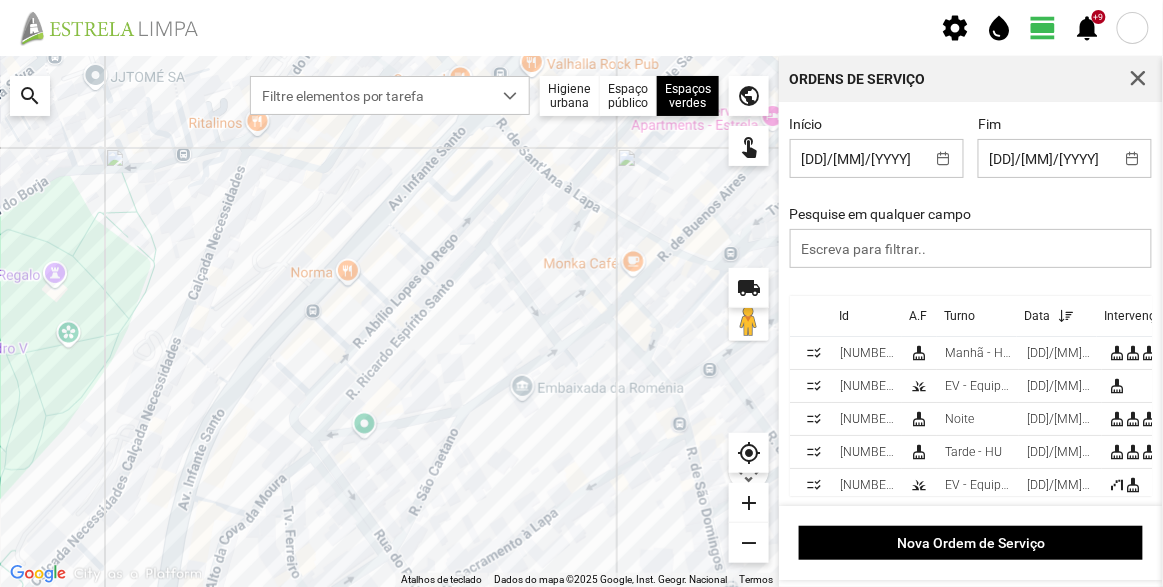 click on "Início [DD]/[MM]/[YYYY]   Fim [DD]/[MM]/[YYYY]   Pesquise em qualquer campo" at bounding box center (971, 206) 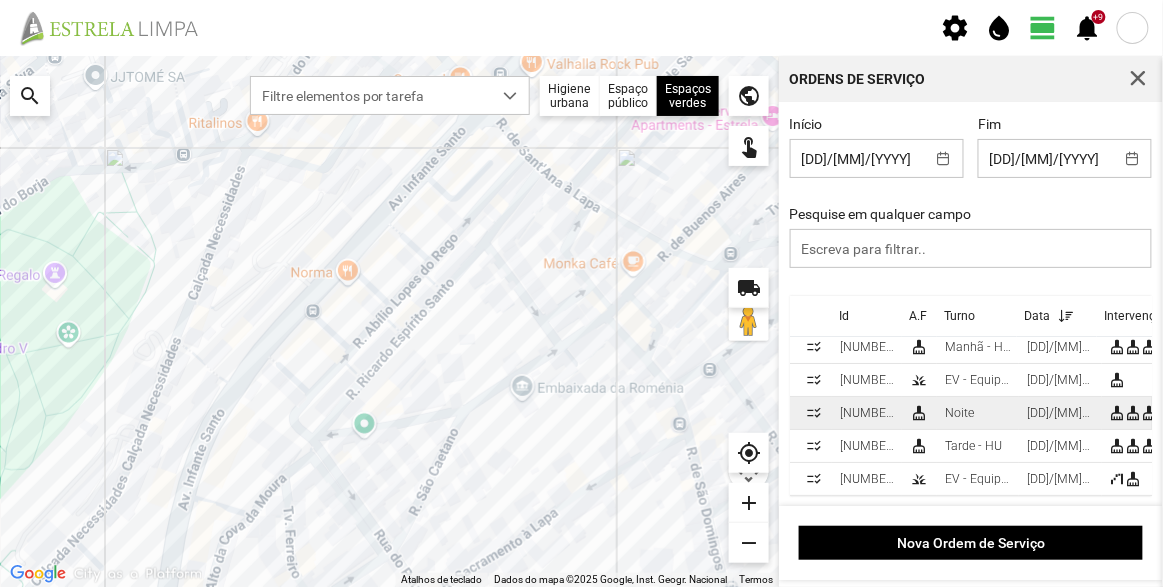 scroll, scrollTop: 19, scrollLeft: 0, axis: vertical 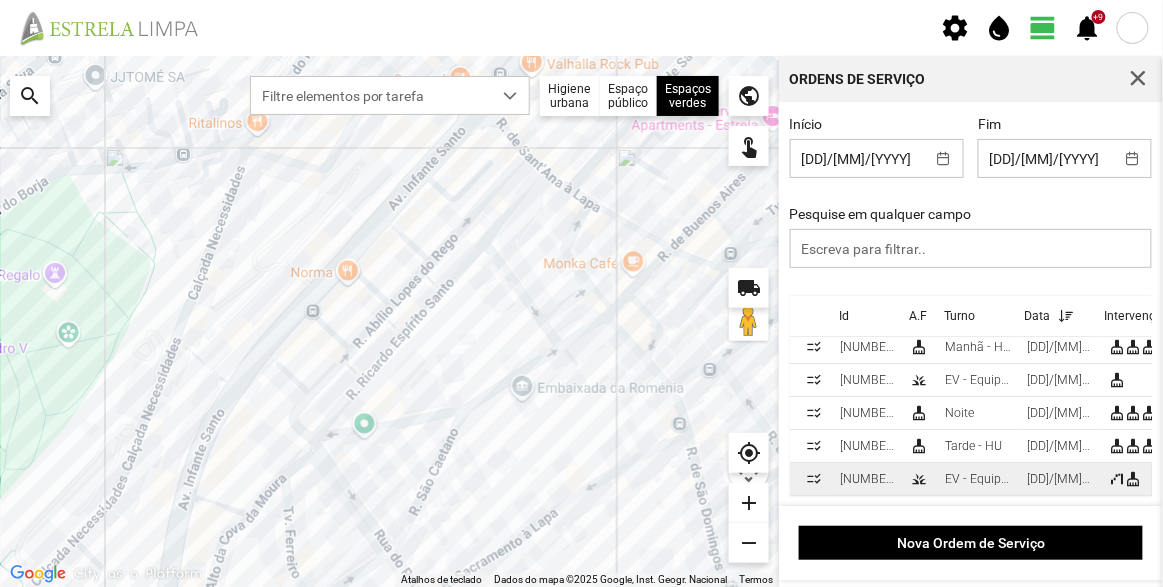 click on "[DD]/[MM]/[YYYY]" at bounding box center (1060, 347) 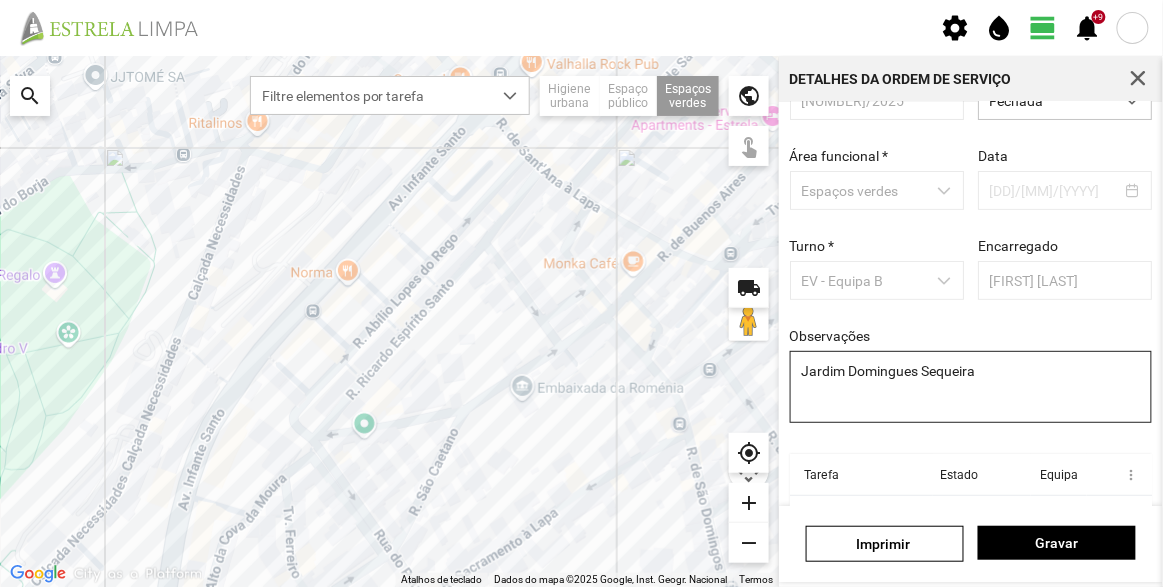 scroll, scrollTop: 150, scrollLeft: 0, axis: vertical 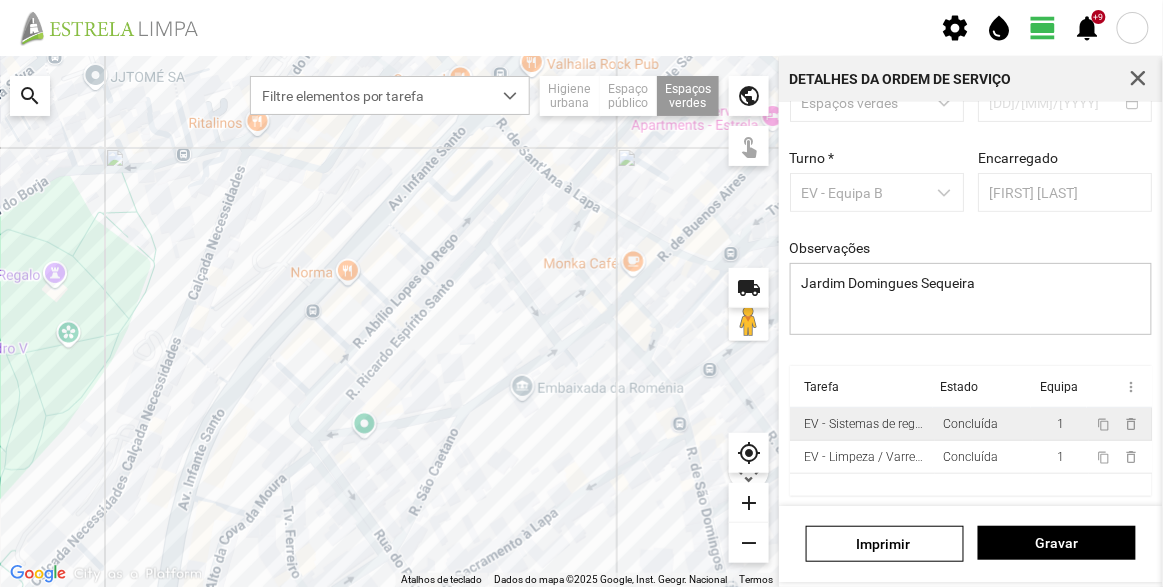 click on "EV - Sistemas de rega/rega" at bounding box center (865, 424) 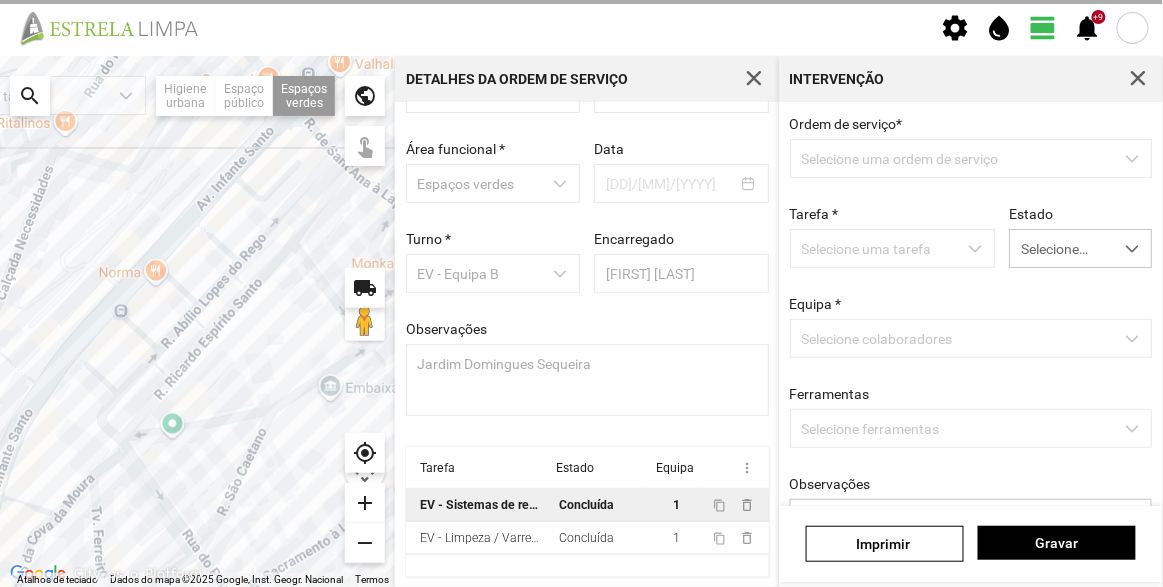 scroll, scrollTop: 69, scrollLeft: 0, axis: vertical 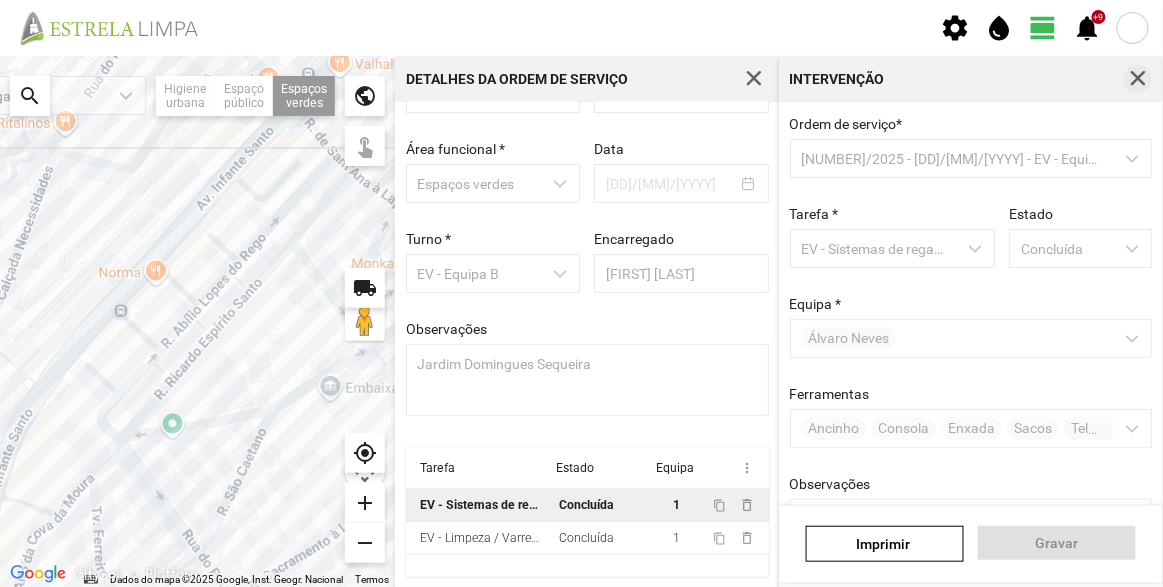 click at bounding box center (1138, 79) 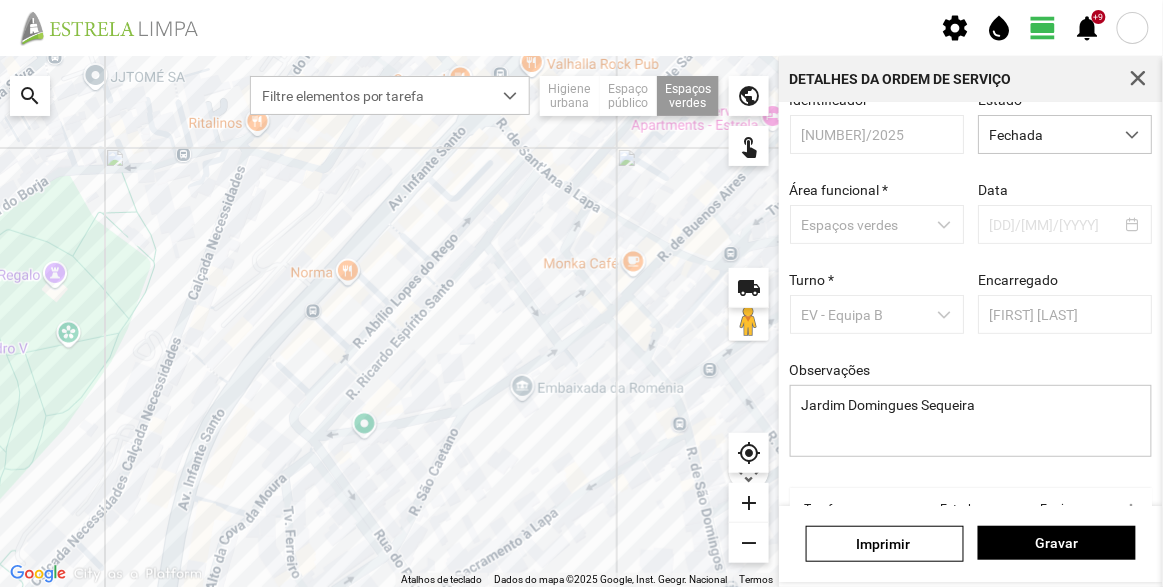 scroll, scrollTop: 0, scrollLeft: 0, axis: both 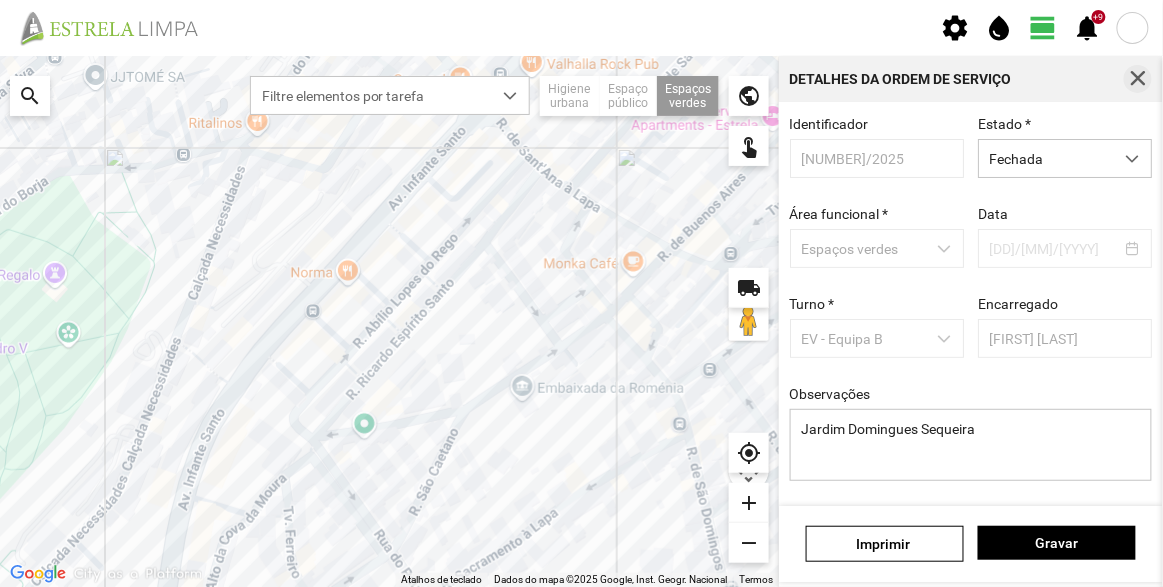 click at bounding box center (1138, 79) 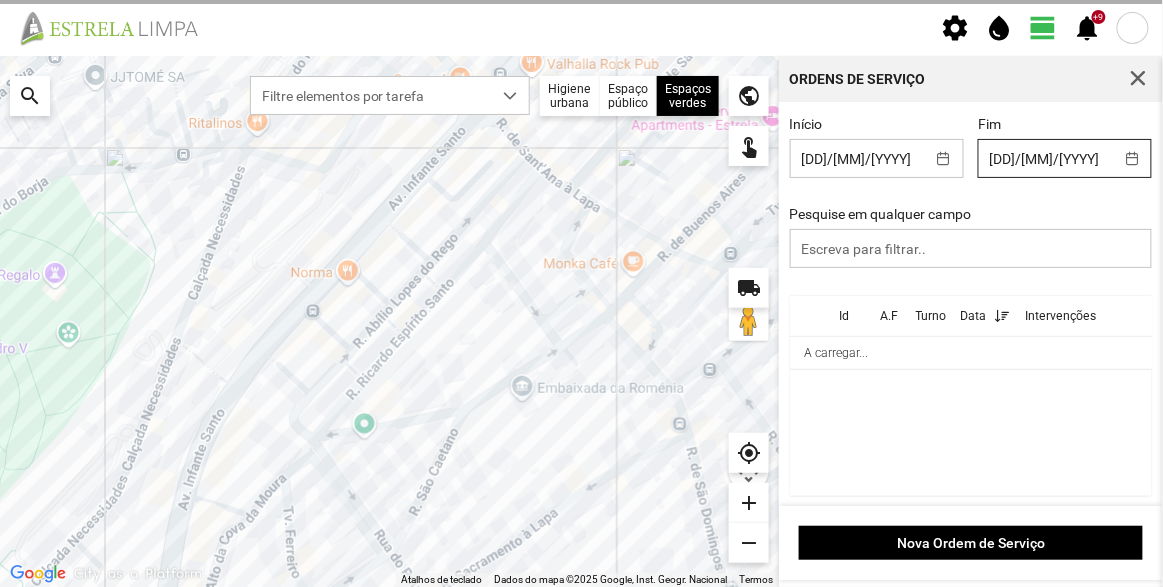 click on "[DD]/[MM]/[YYYY]" at bounding box center [1046, 158] 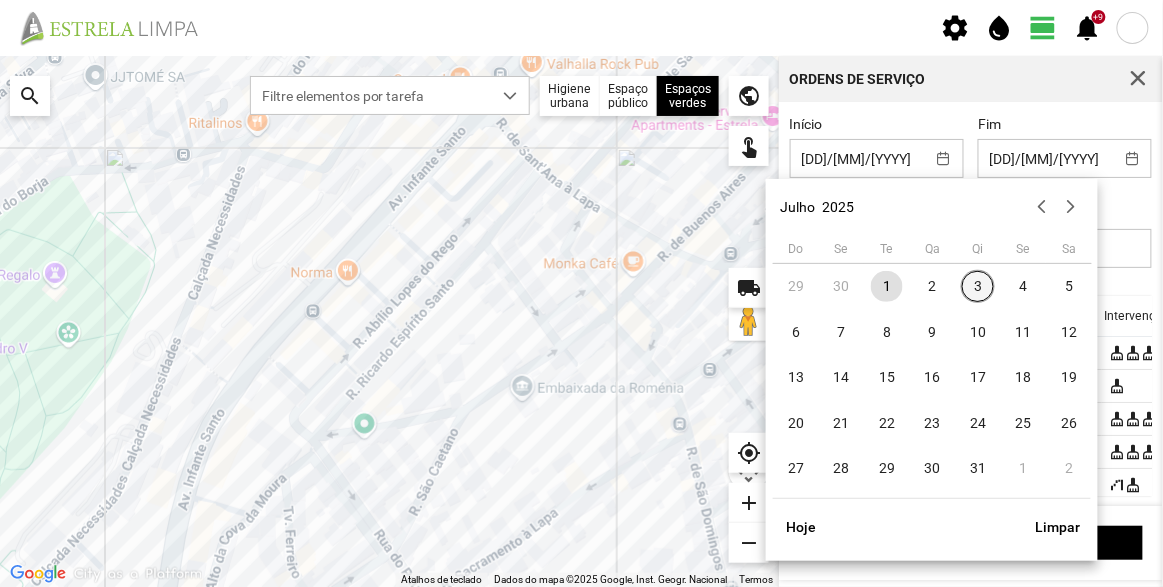 click on "3" at bounding box center [978, 287] 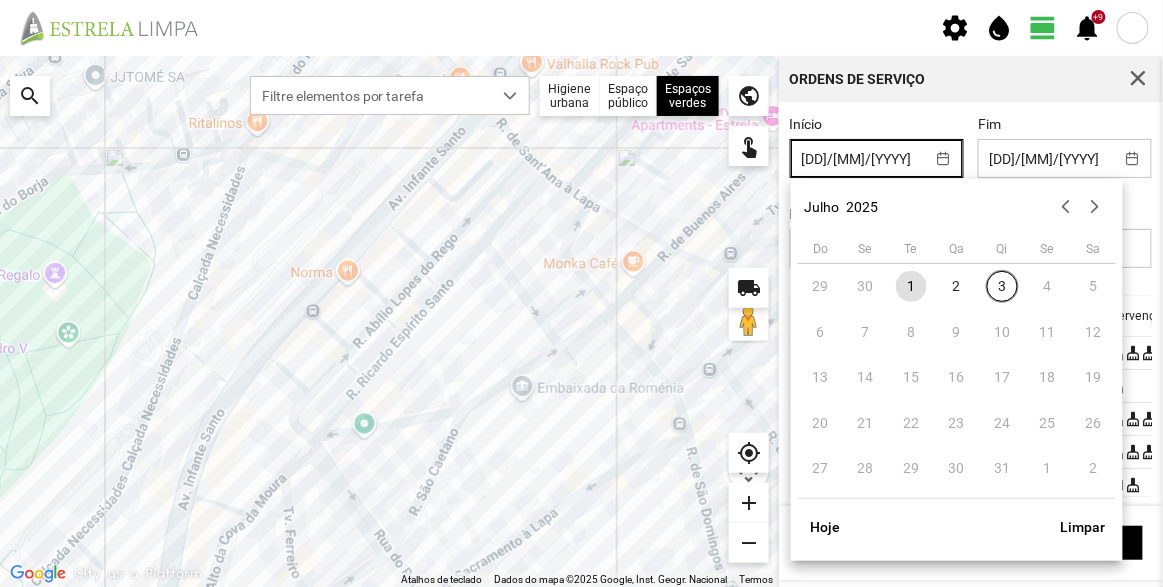 click on "[DD]/[MM]/[YYYY]" at bounding box center (858, 158) 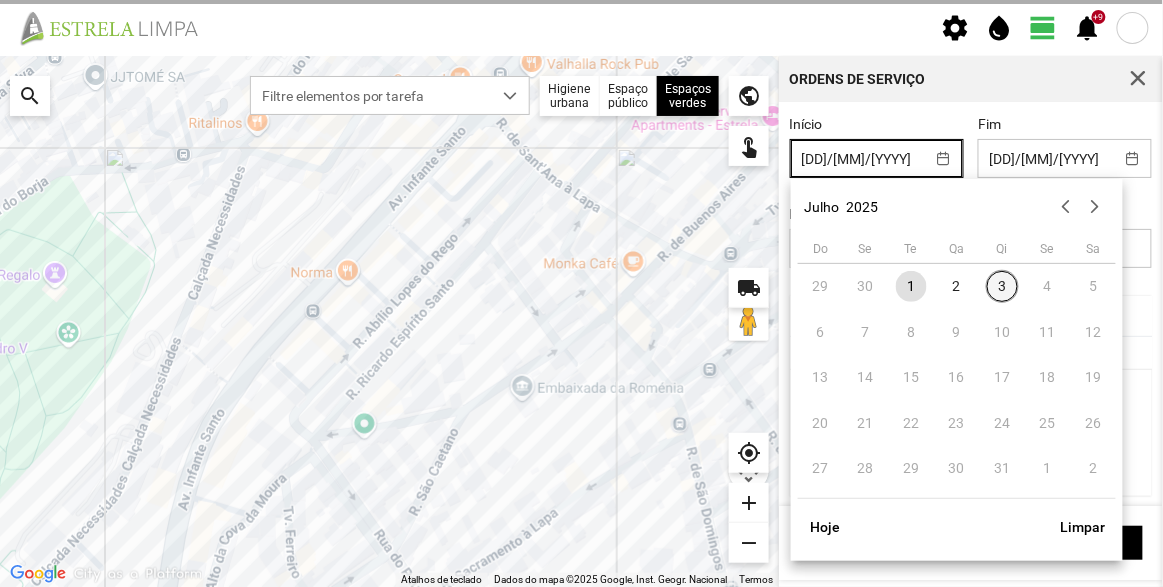 click on "3" at bounding box center (1003, 287) 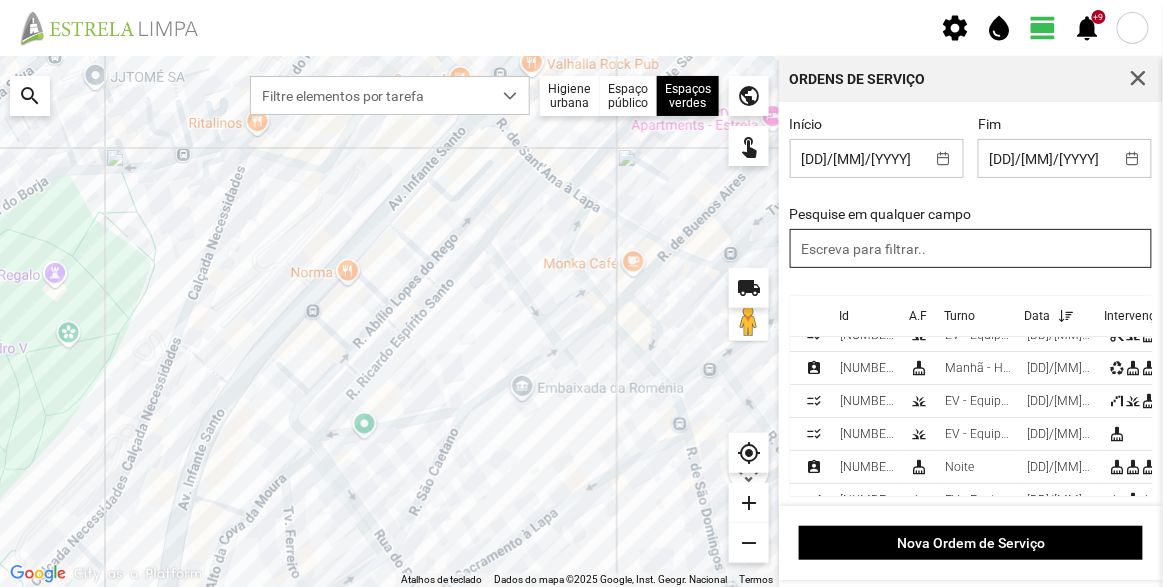 scroll, scrollTop: 0, scrollLeft: 0, axis: both 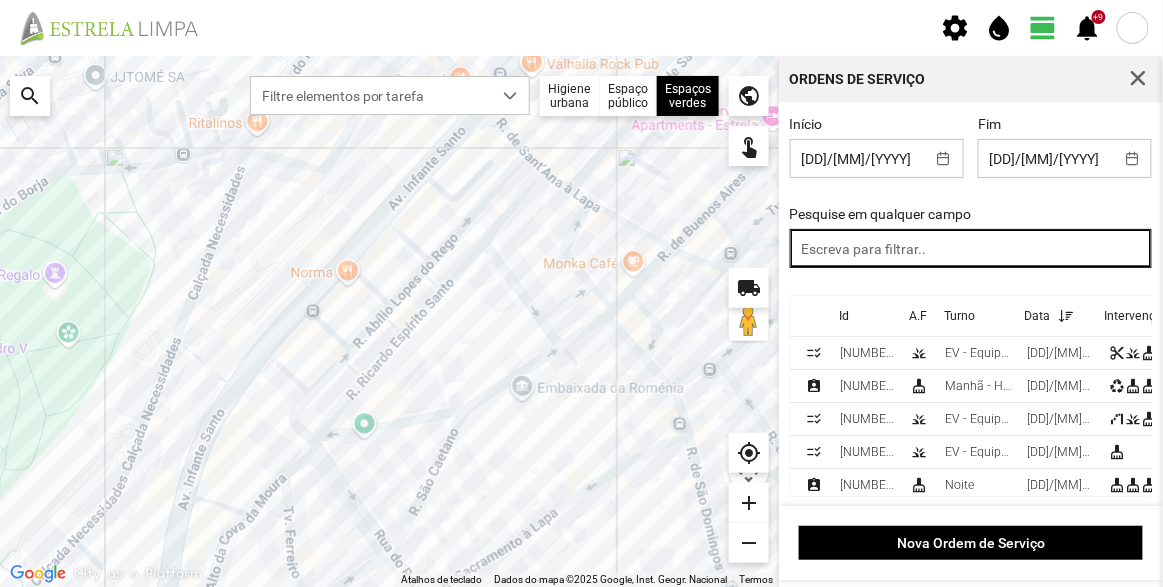 click at bounding box center [971, 248] 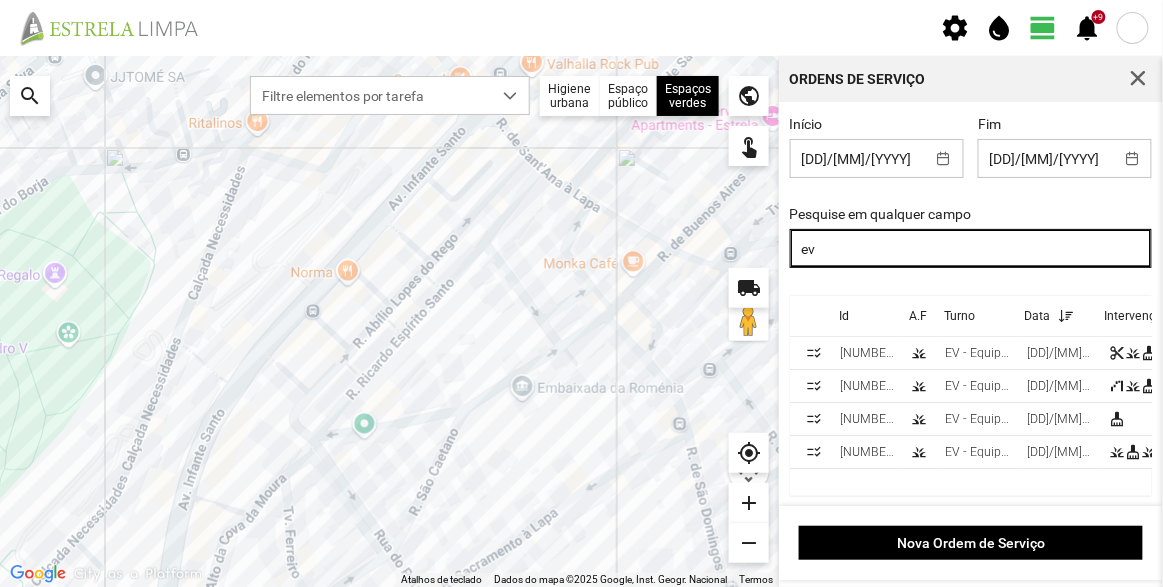 type on "ev" 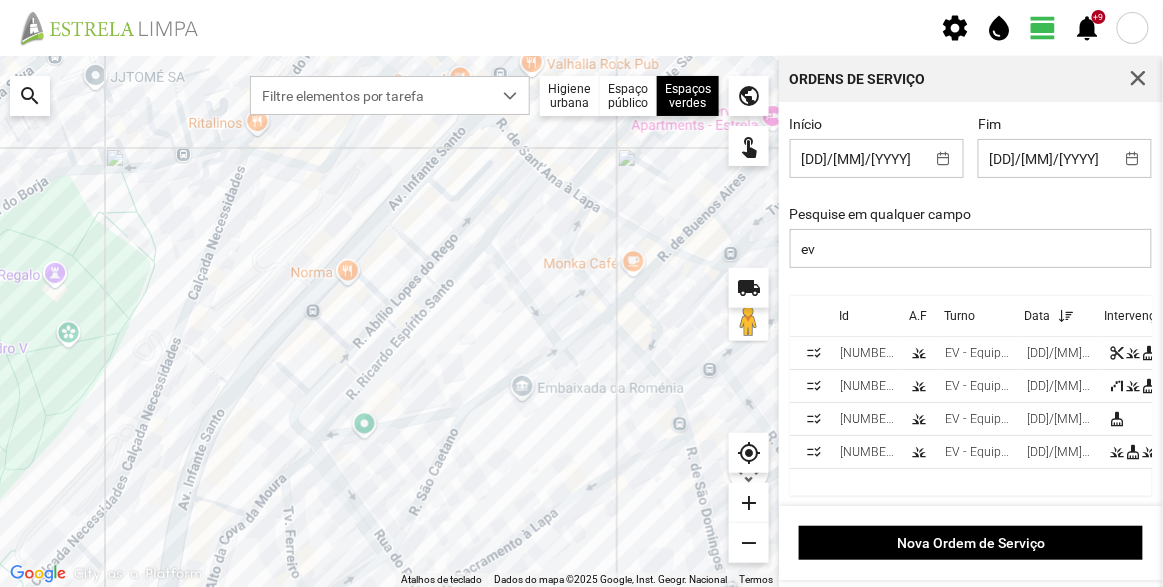 click on "Para navegar, prima as teclas de seta." at bounding box center [389, 321] 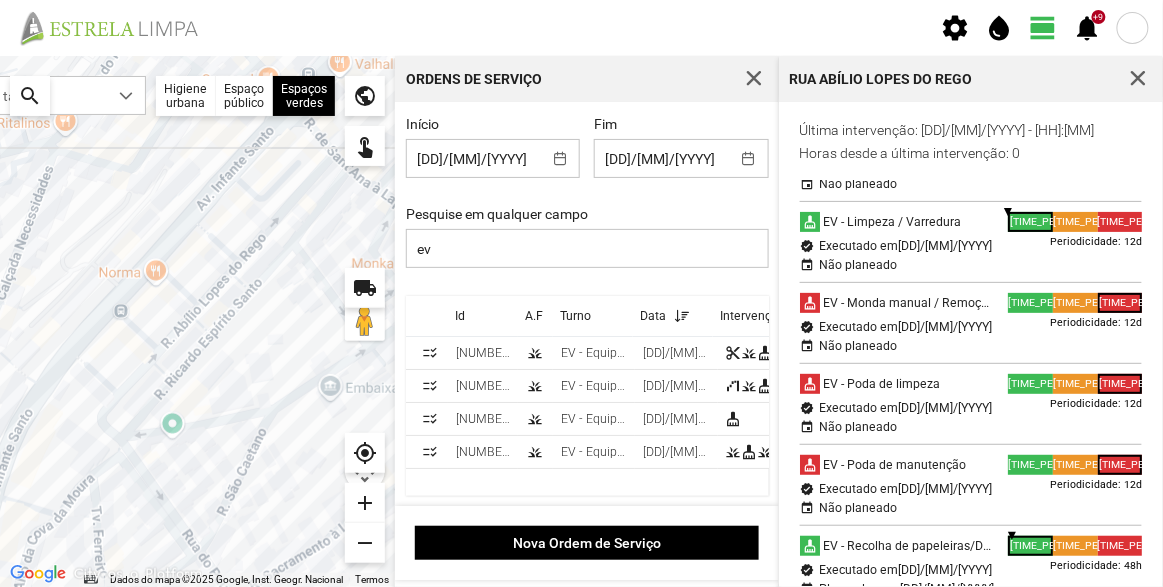 scroll, scrollTop: 51, scrollLeft: 0, axis: vertical 